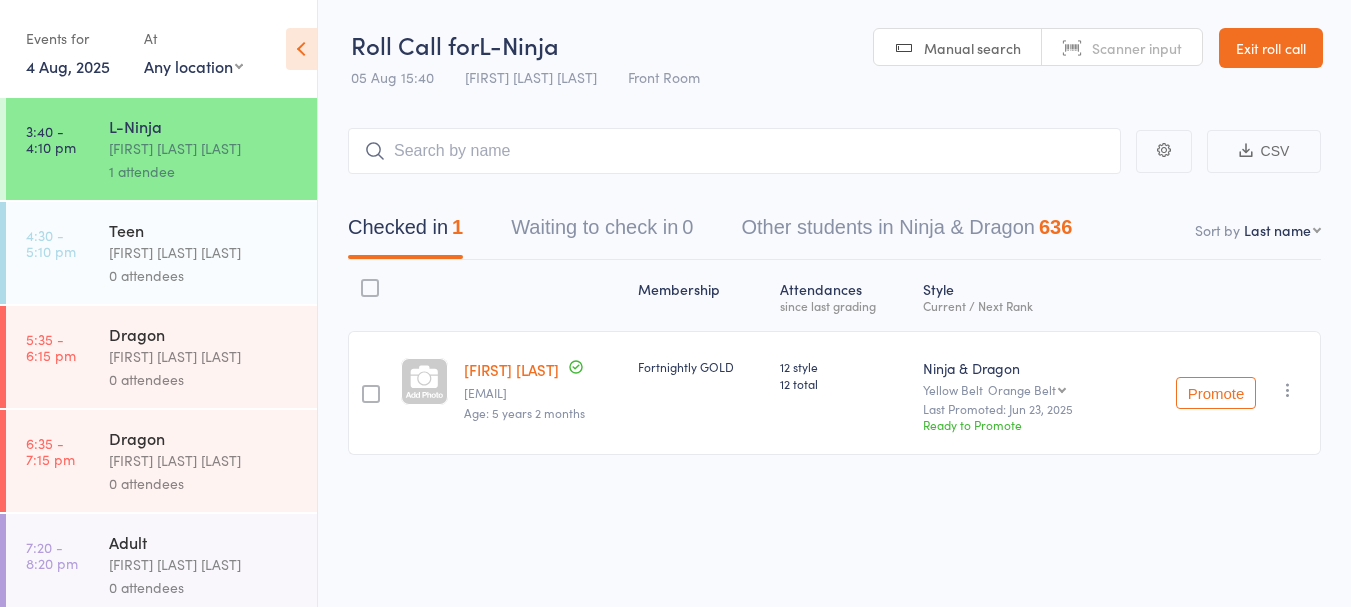 scroll, scrollTop: 0, scrollLeft: 0, axis: both 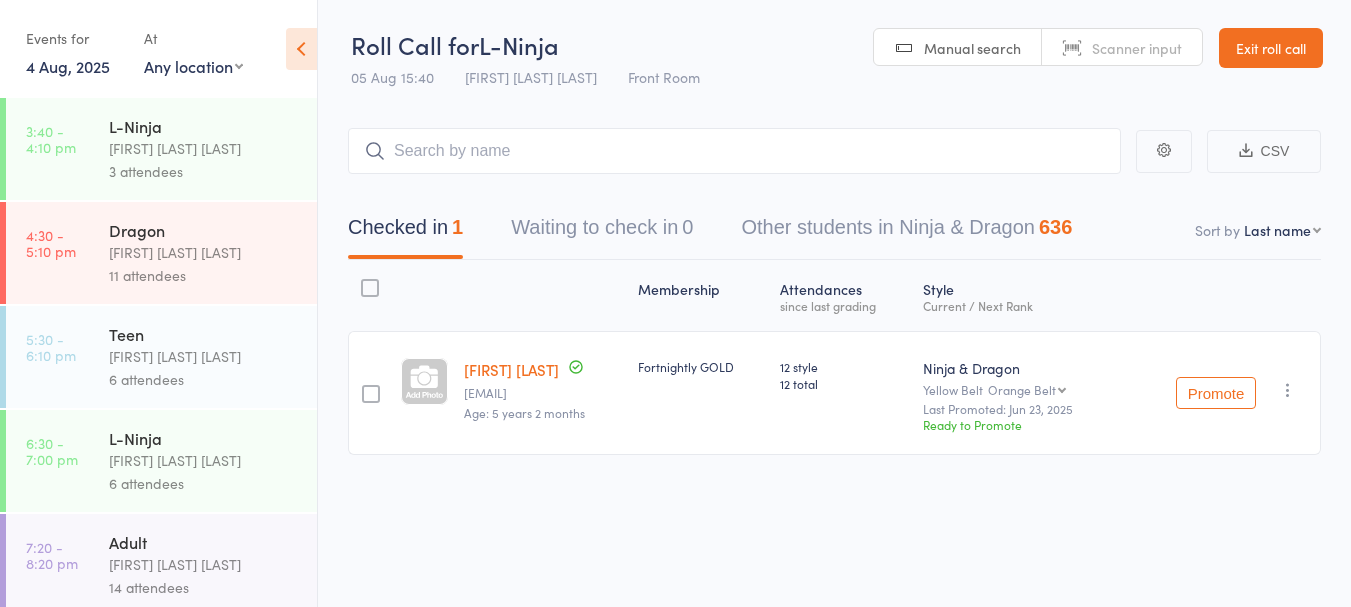 click on "[FIRST] [LAST]" at bounding box center (204, 356) 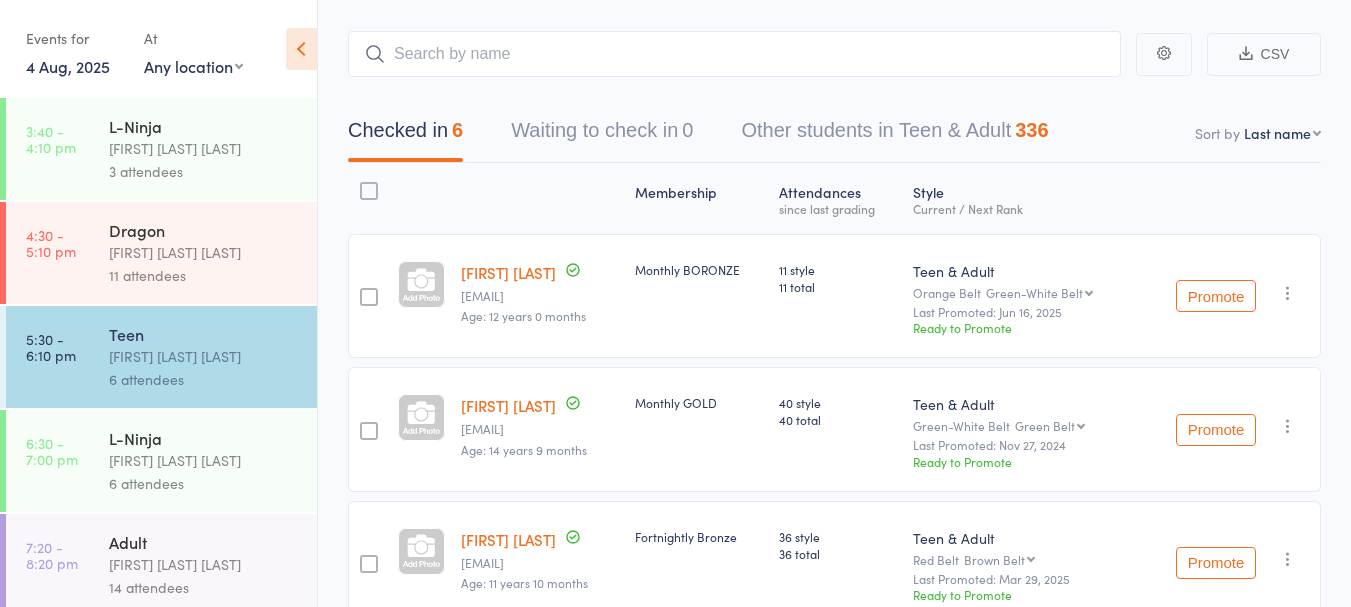 scroll, scrollTop: 0, scrollLeft: 0, axis: both 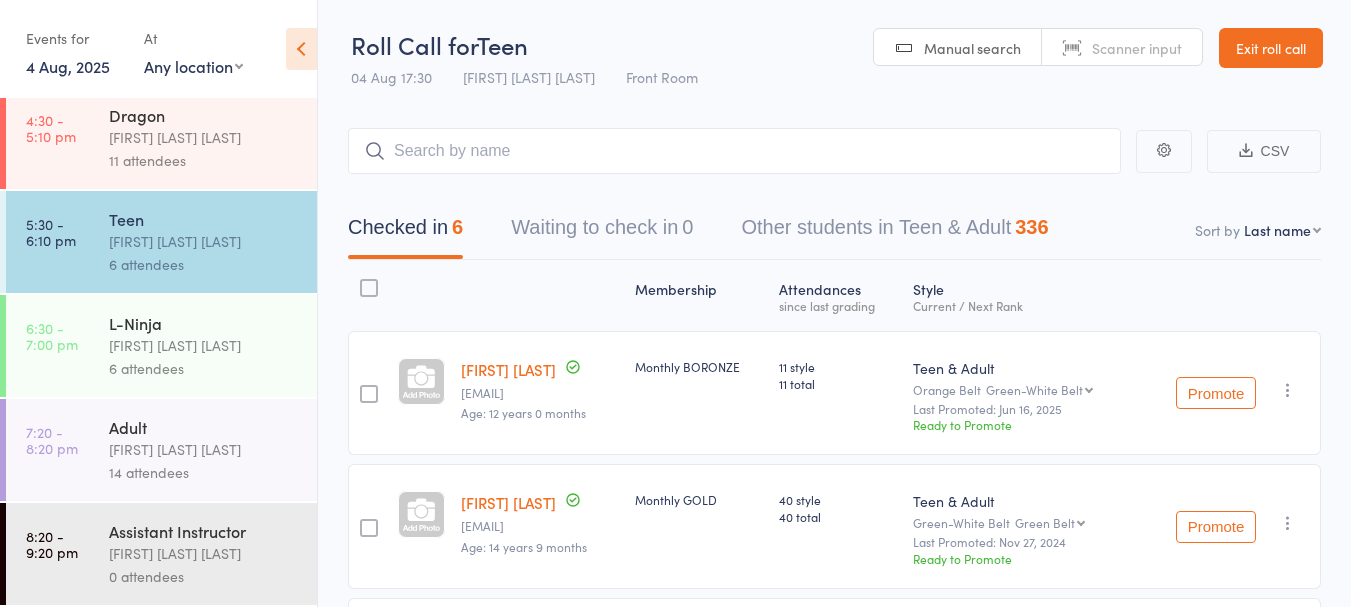click on "[FIRST] [LAST]" at bounding box center (204, 449) 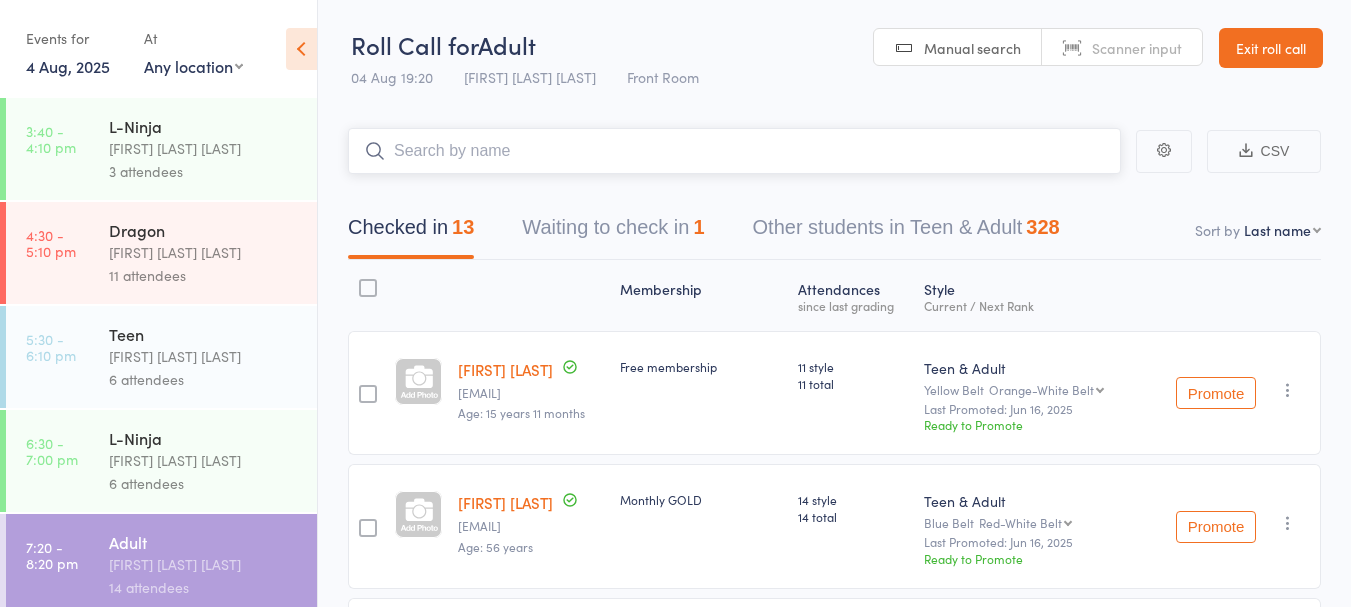 click on "Checked in  13 Waiting to check in  1 Other students in Teen & Adult  328" at bounding box center [704, 232] 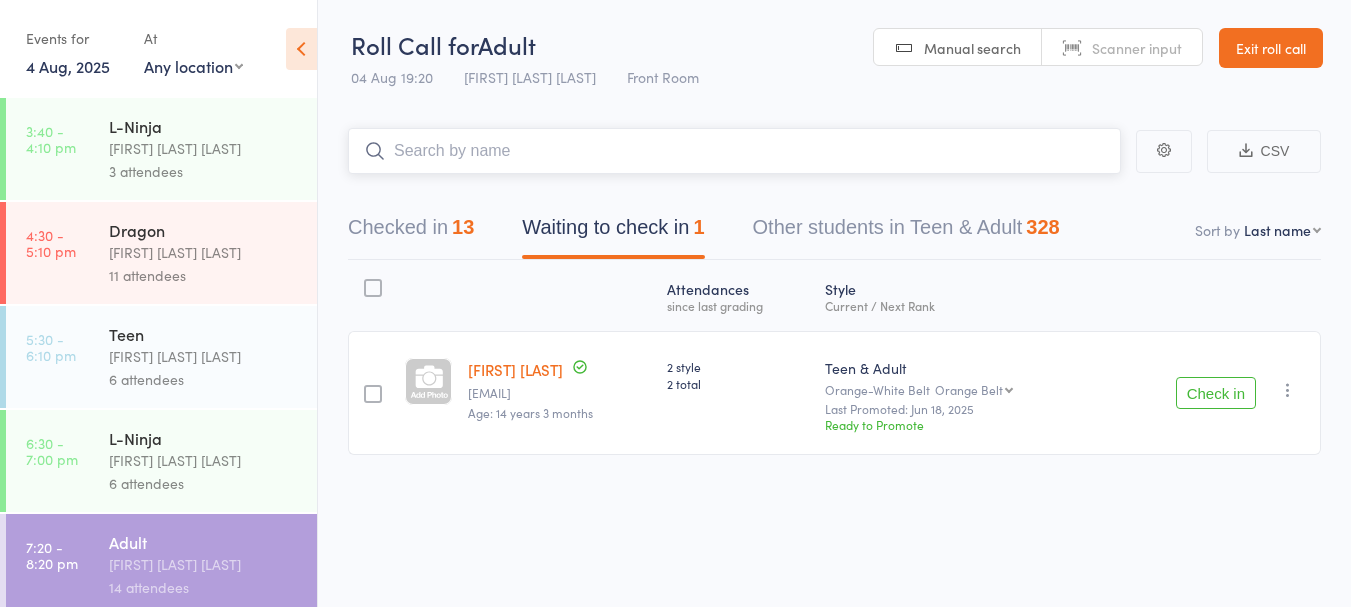 click on "Checked in  13" at bounding box center [411, 232] 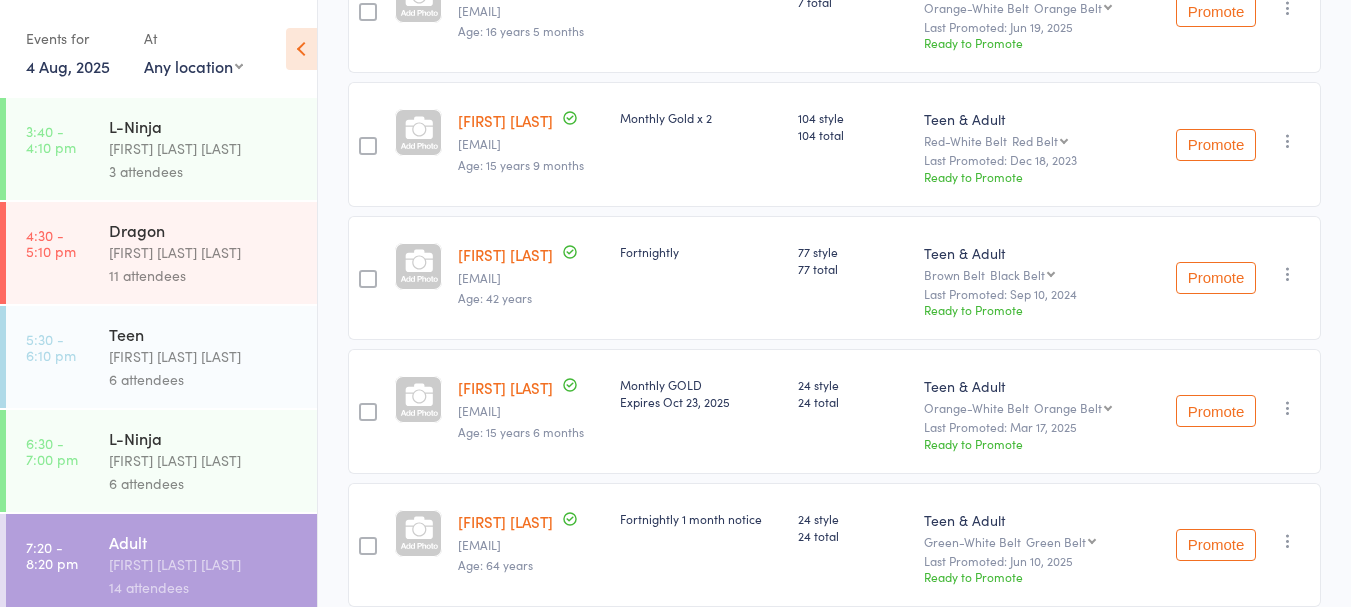 scroll, scrollTop: 1542, scrollLeft: 0, axis: vertical 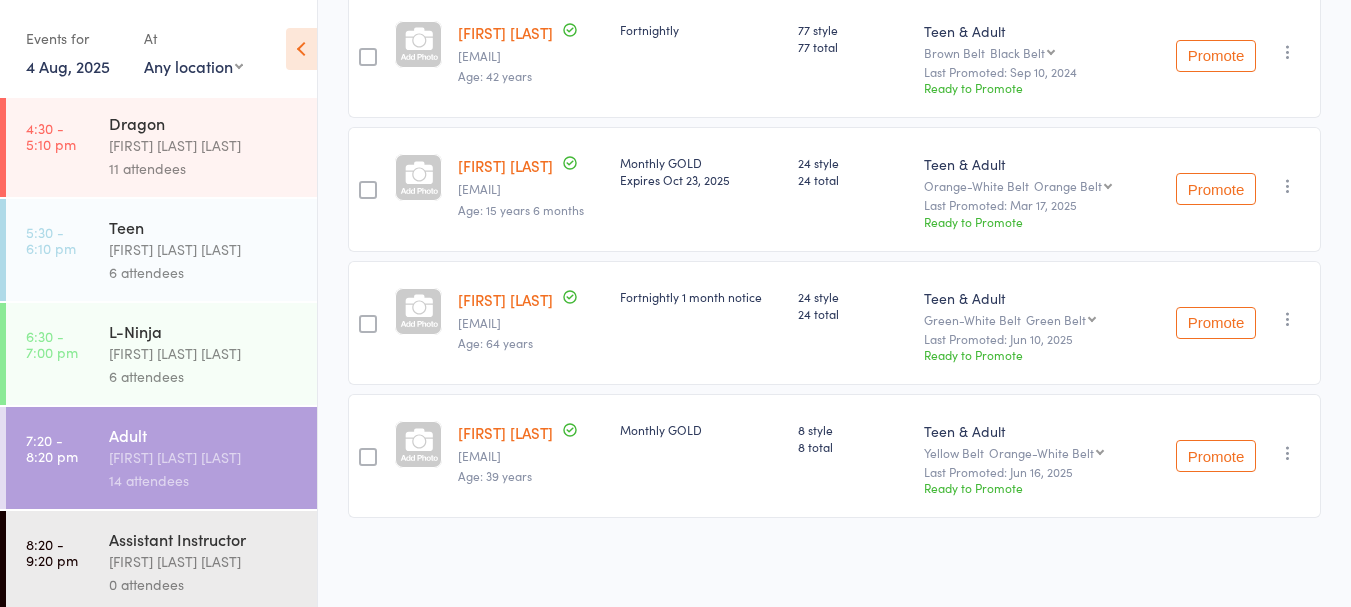 click on "4 Aug, 2025" at bounding box center (68, 66) 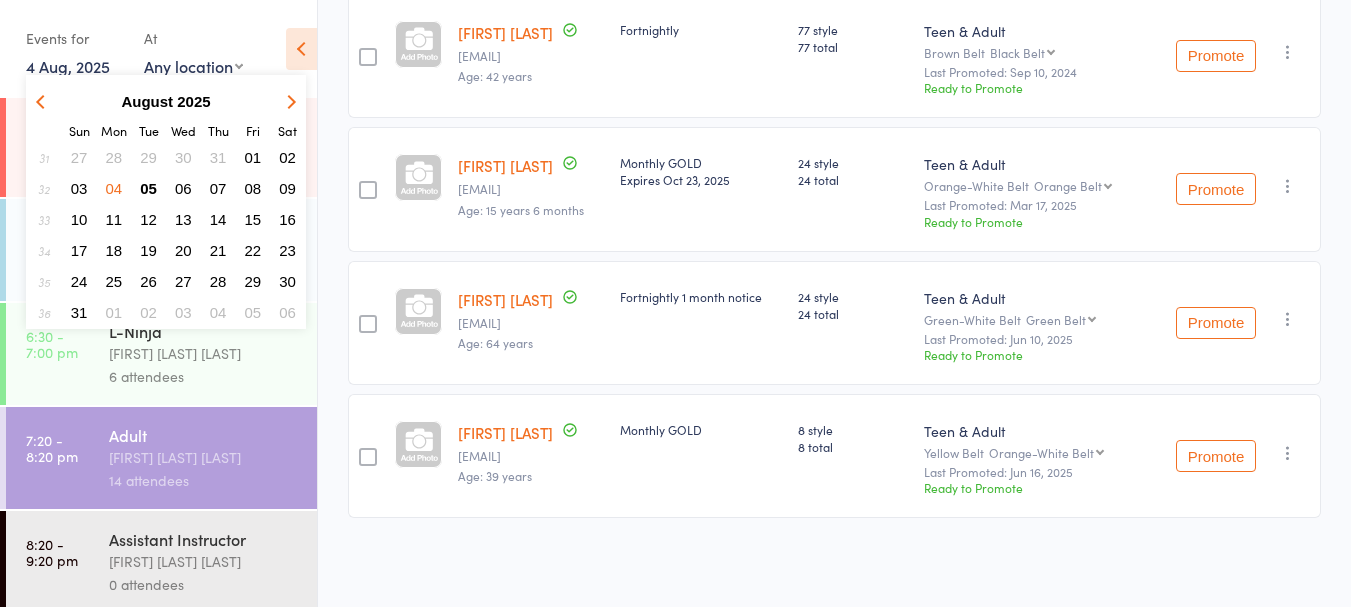 click on "05" at bounding box center (148, 188) 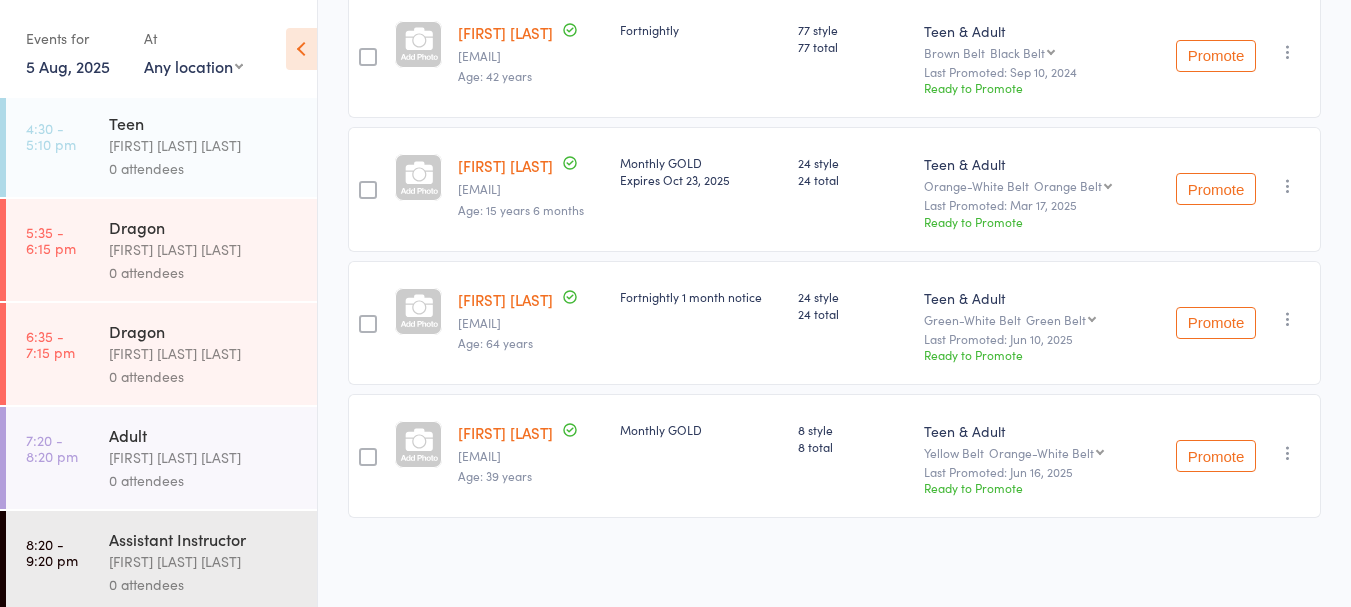 click on "[PERSON] [LOCATION] [PERSON]" at bounding box center (204, 145) 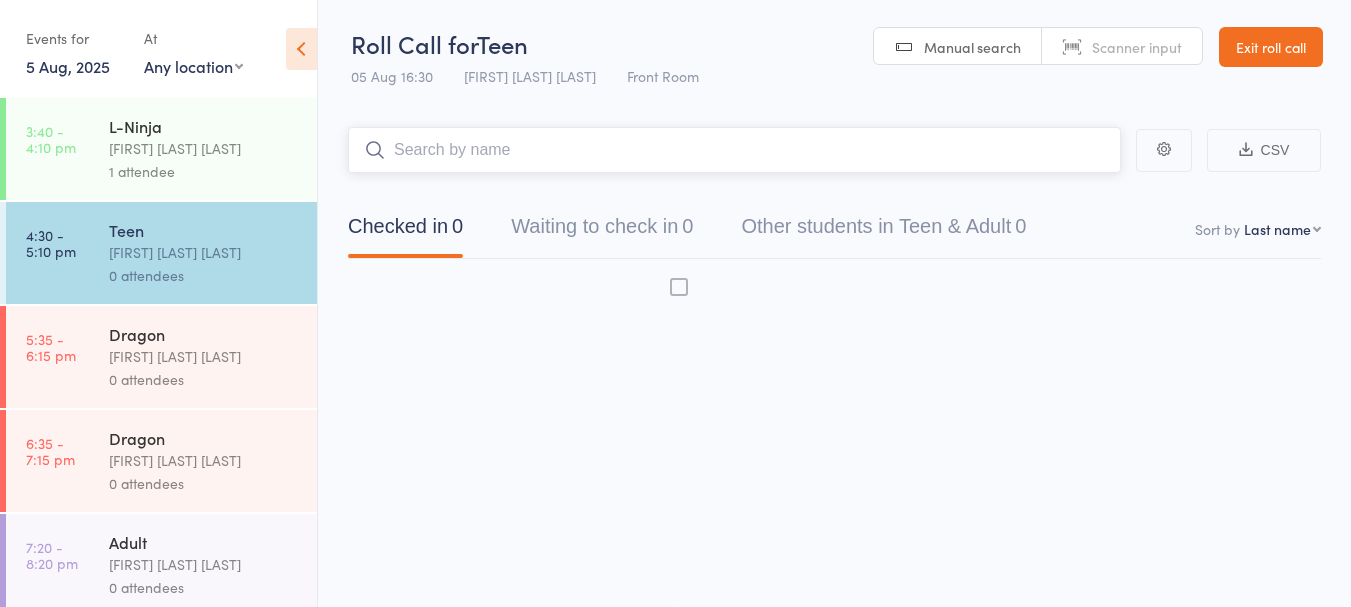 scroll, scrollTop: 1, scrollLeft: 0, axis: vertical 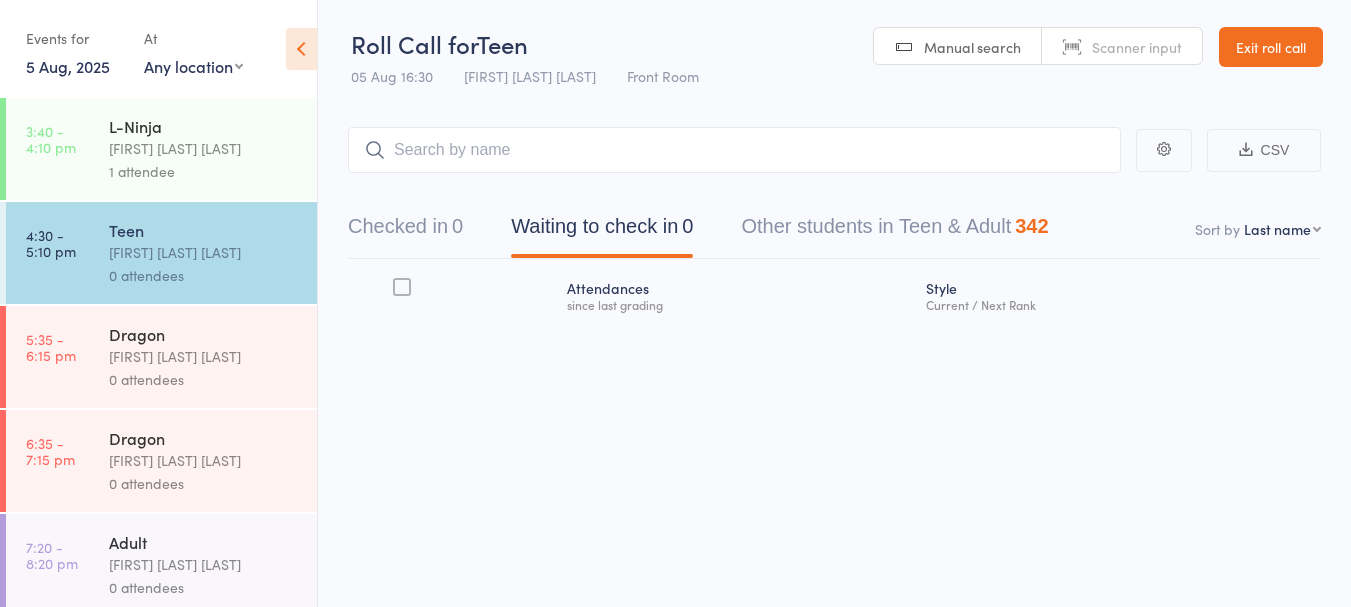 click on "Exit roll call" at bounding box center [1271, 47] 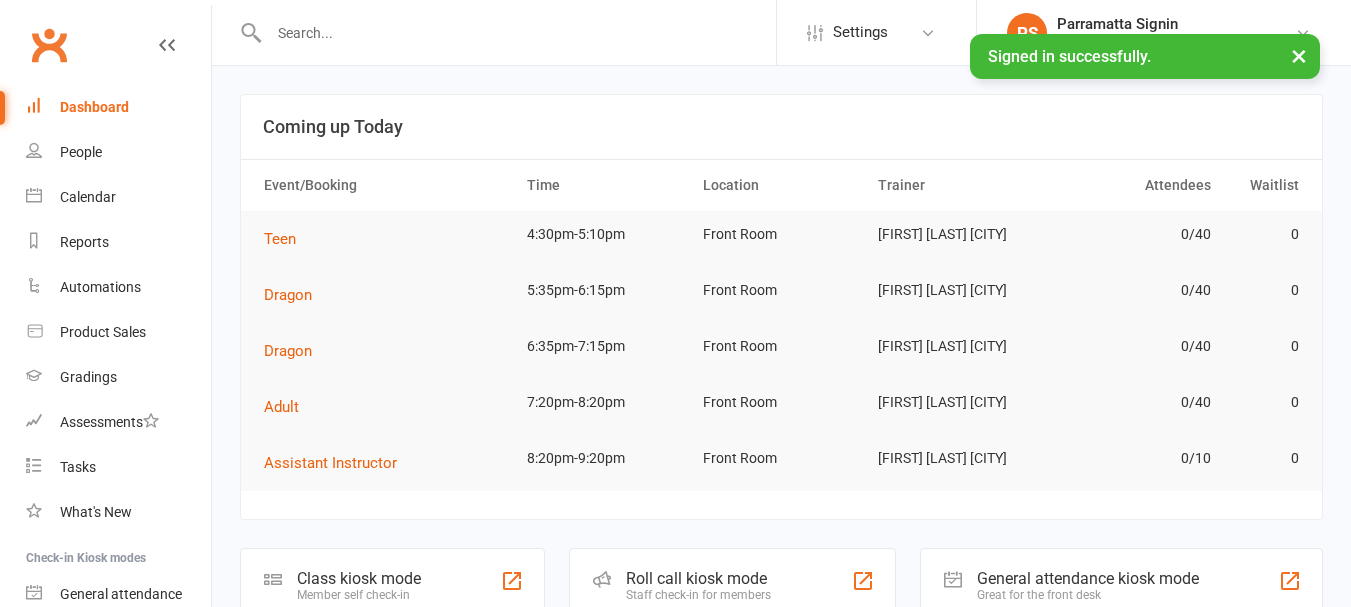 scroll, scrollTop: 0, scrollLeft: 0, axis: both 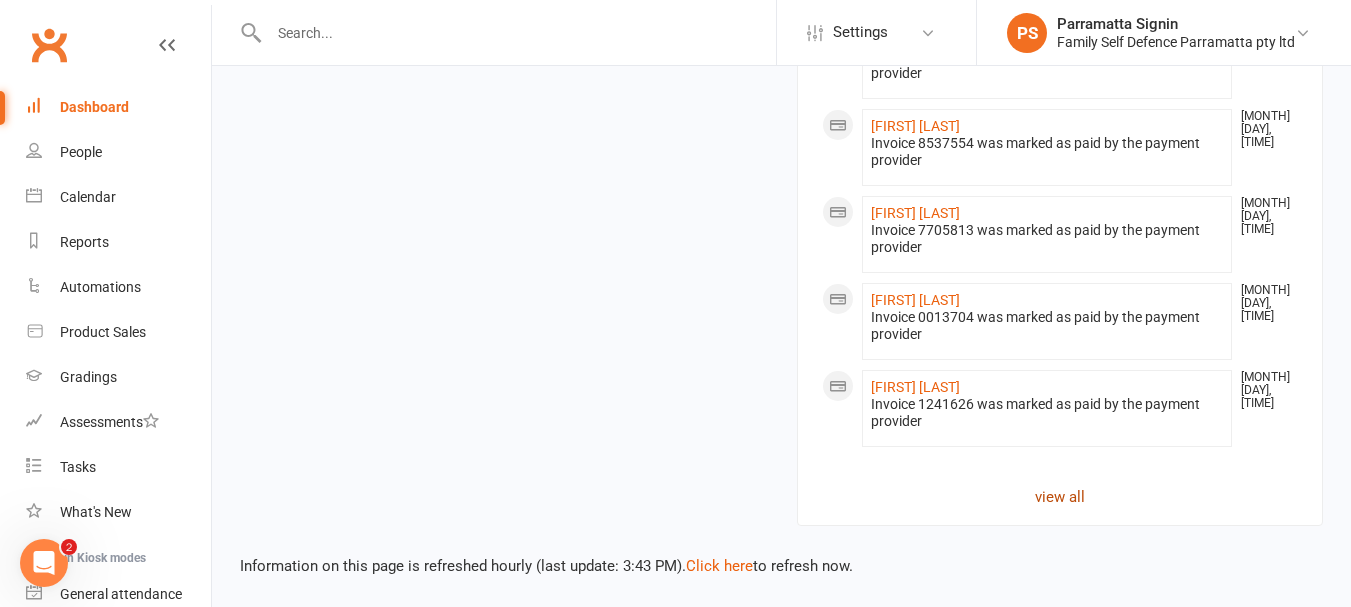 click on "view all" 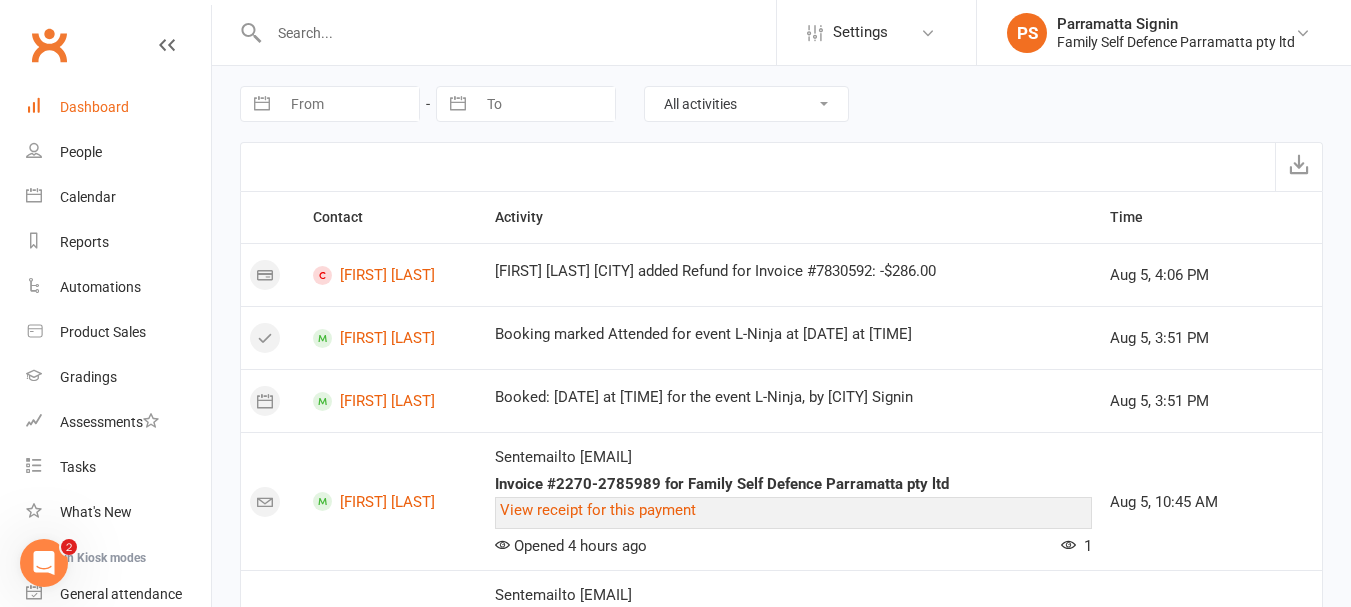 click on "Dashboard" at bounding box center (94, 107) 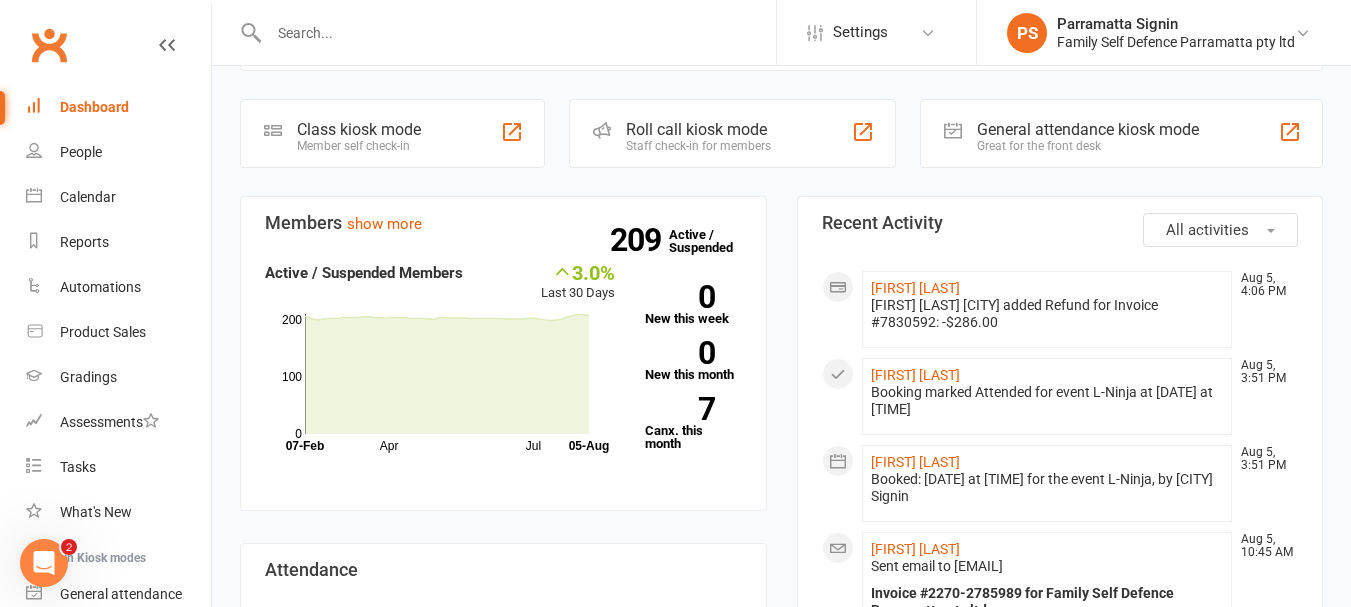 scroll, scrollTop: 337, scrollLeft: 0, axis: vertical 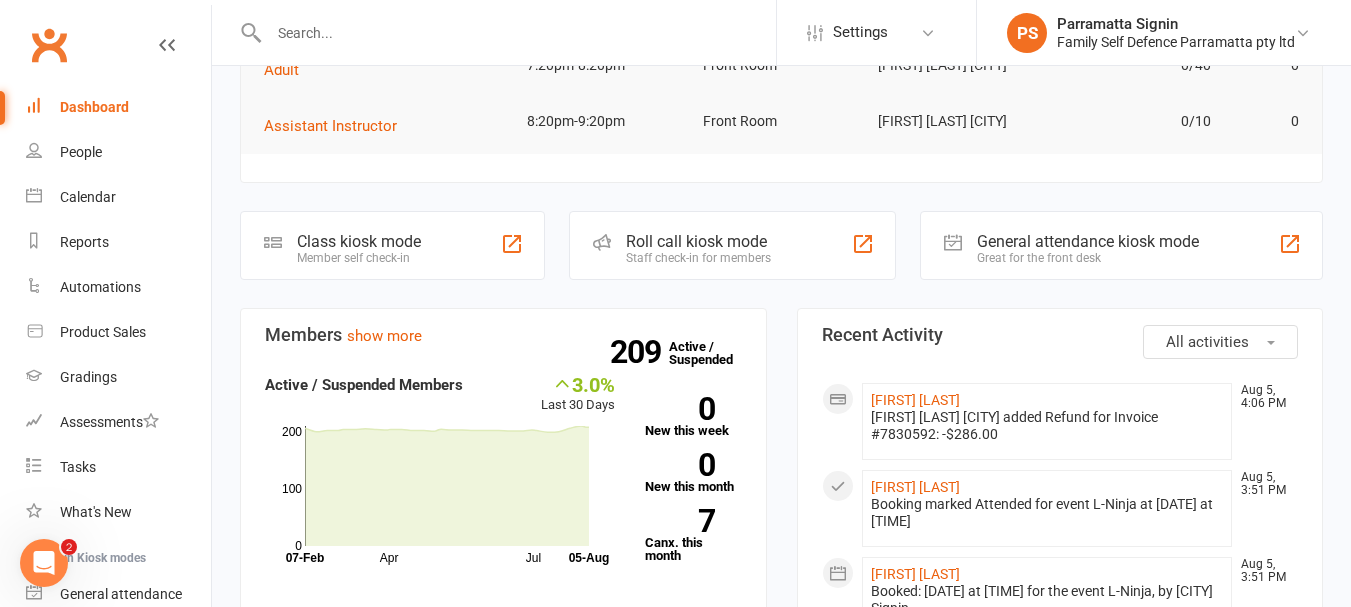 click on "Roll call kiosk mode" 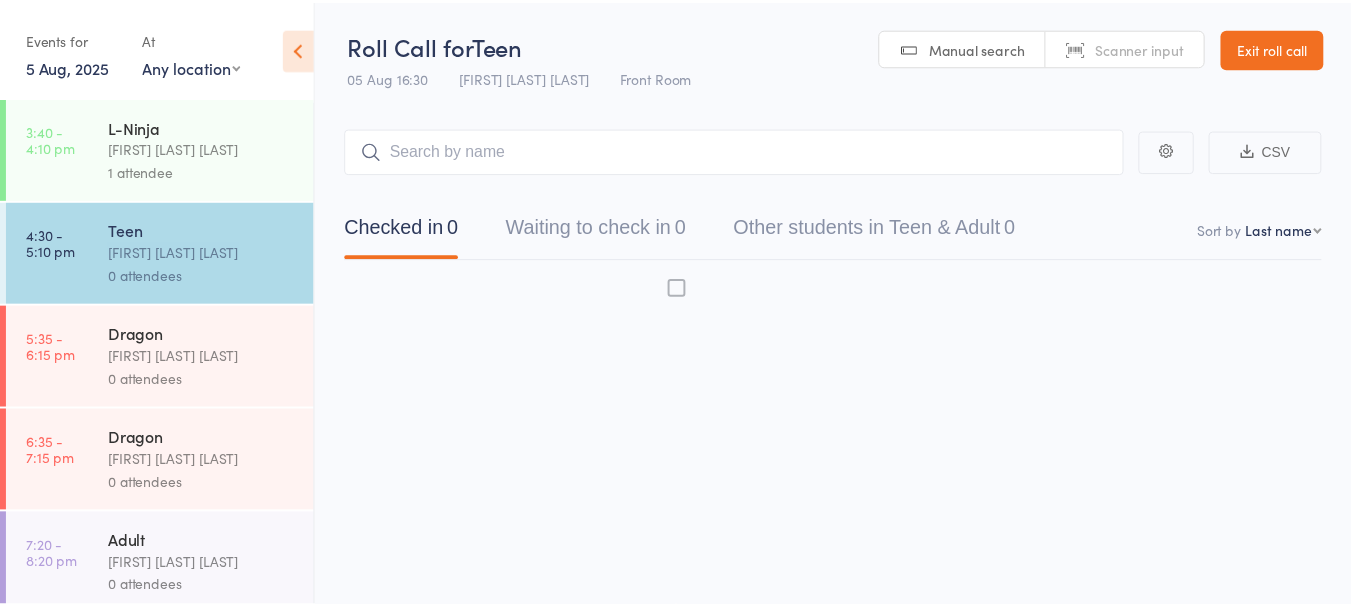 scroll, scrollTop: 0, scrollLeft: 0, axis: both 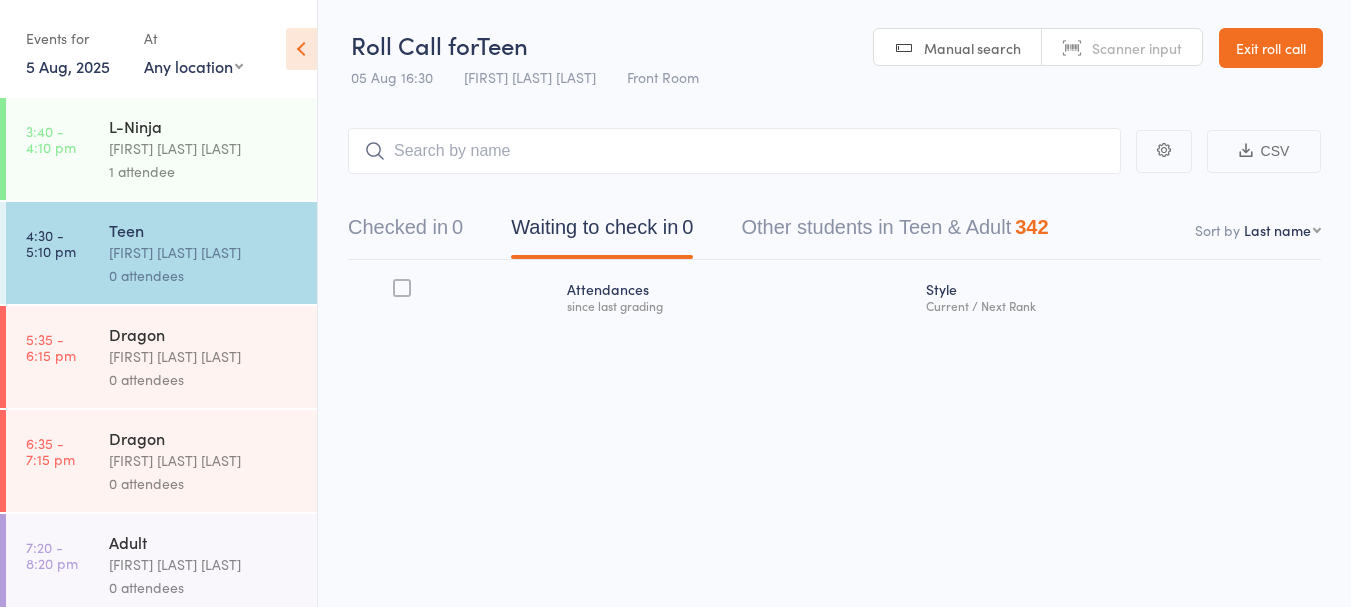 click on "Checked in  0" at bounding box center (405, 232) 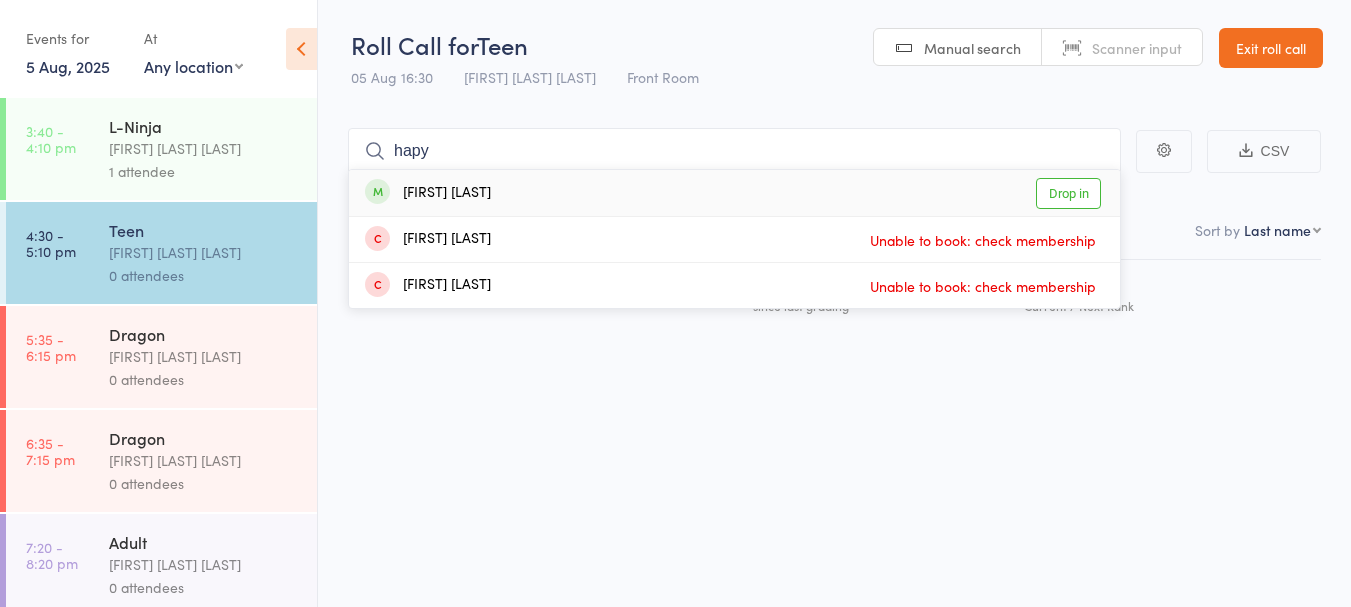 type on "hapy" 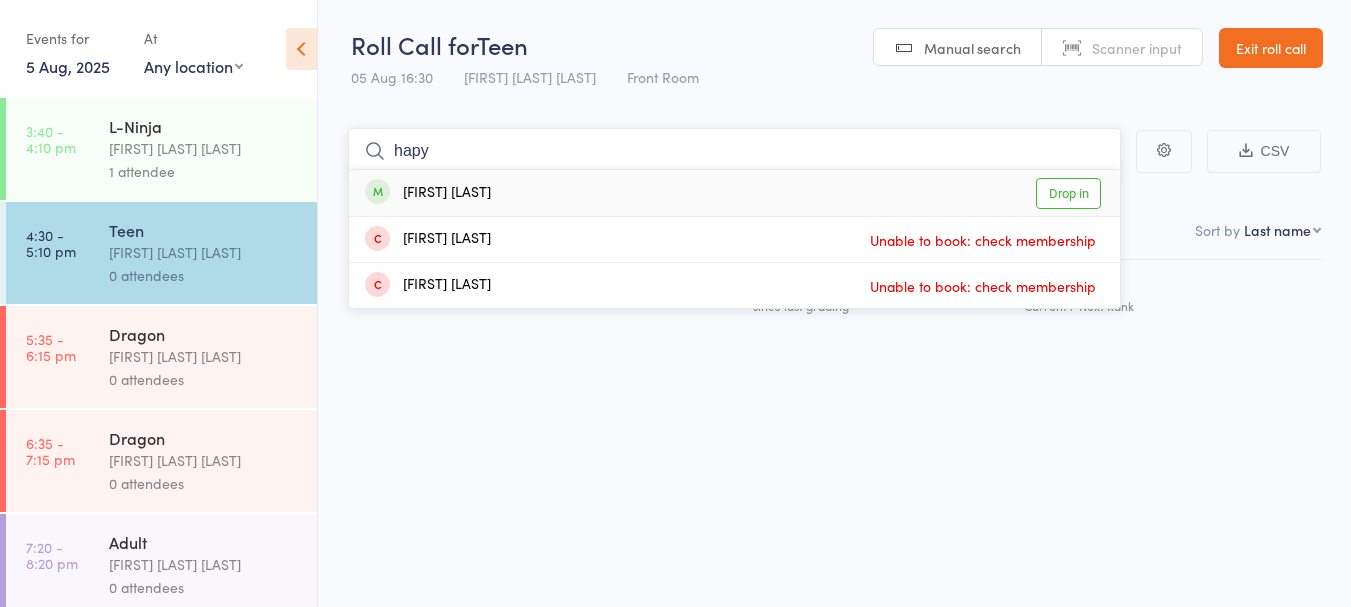 type 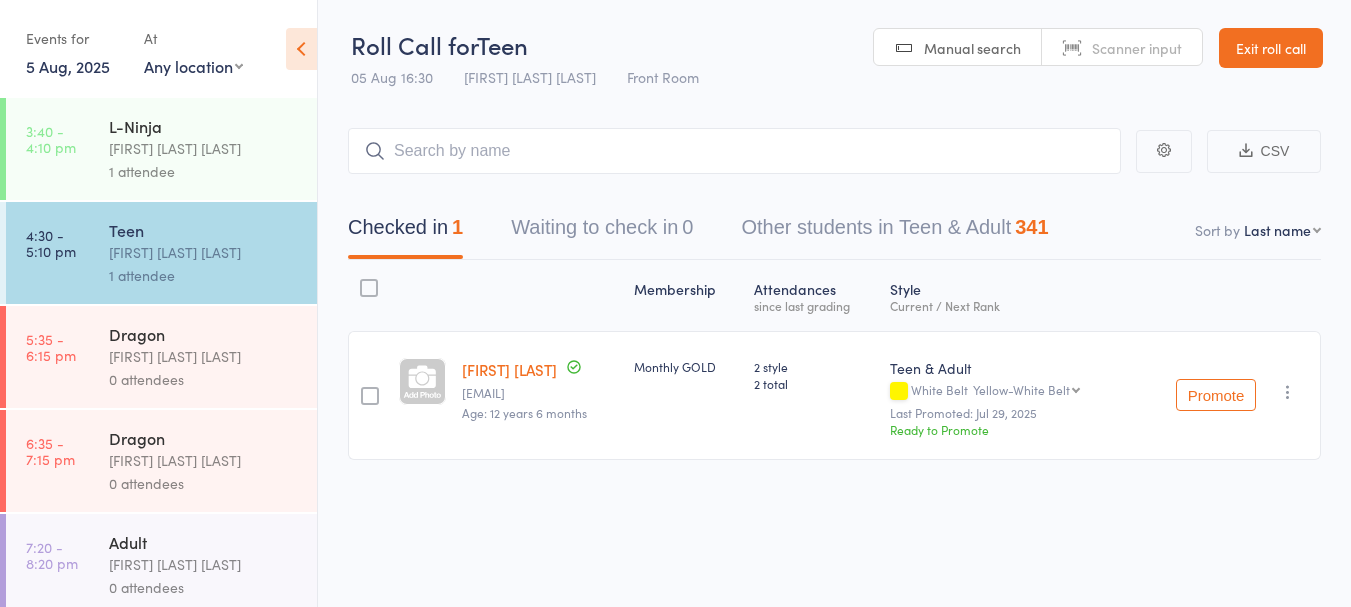 click on "Exit roll call" at bounding box center (1271, 48) 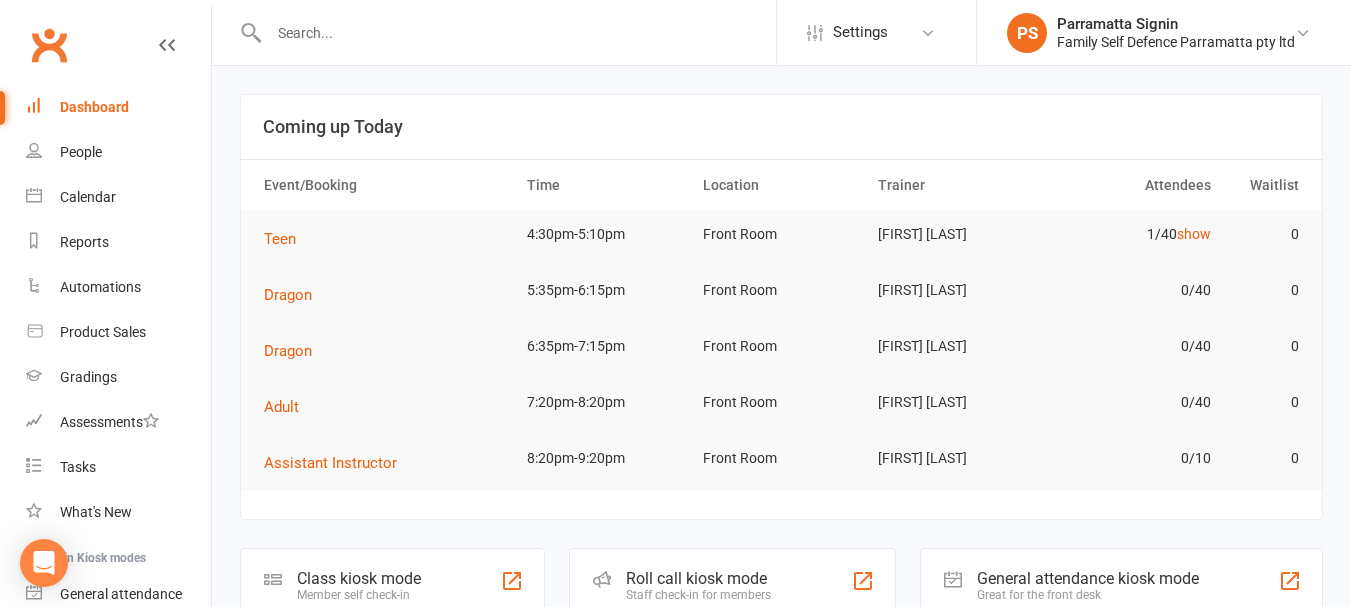 scroll, scrollTop: 0, scrollLeft: 0, axis: both 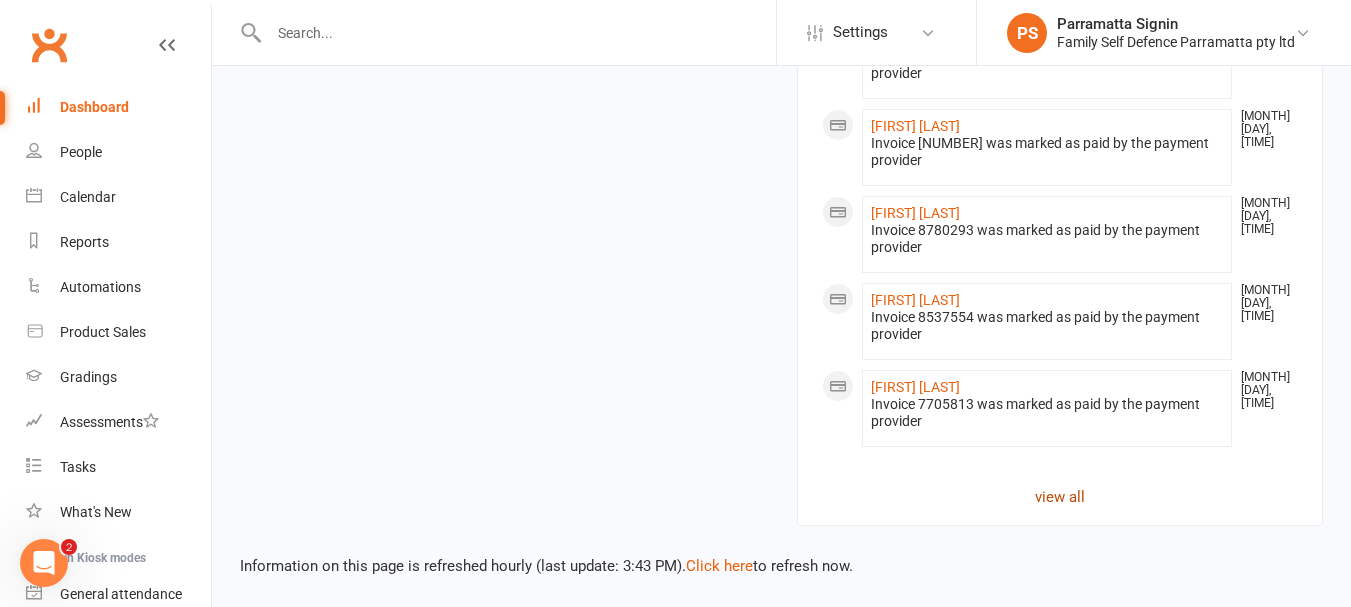 click on "view all" 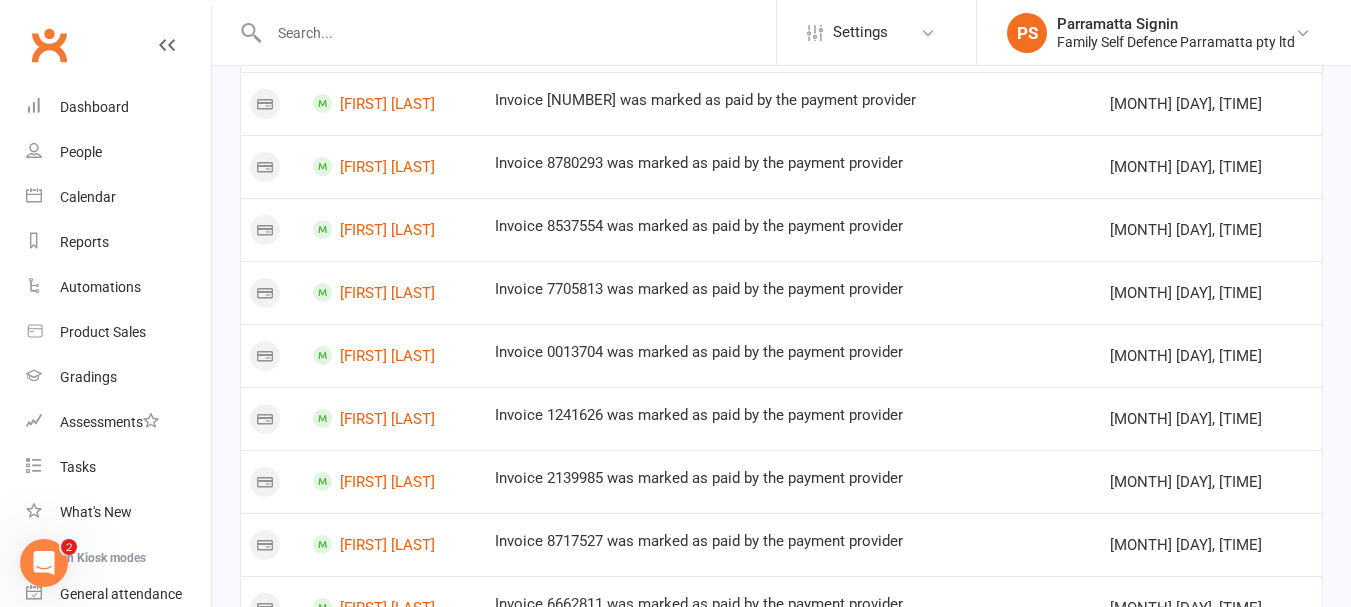 scroll, scrollTop: 1616, scrollLeft: 0, axis: vertical 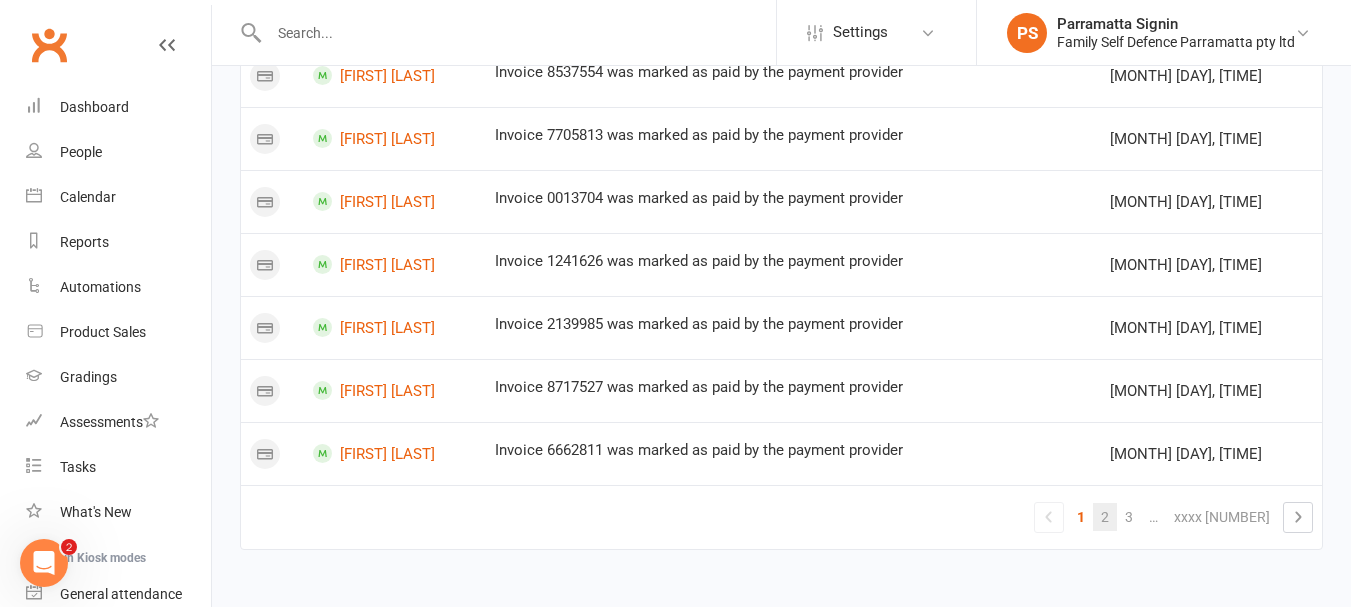click on "2" at bounding box center (1105, 517) 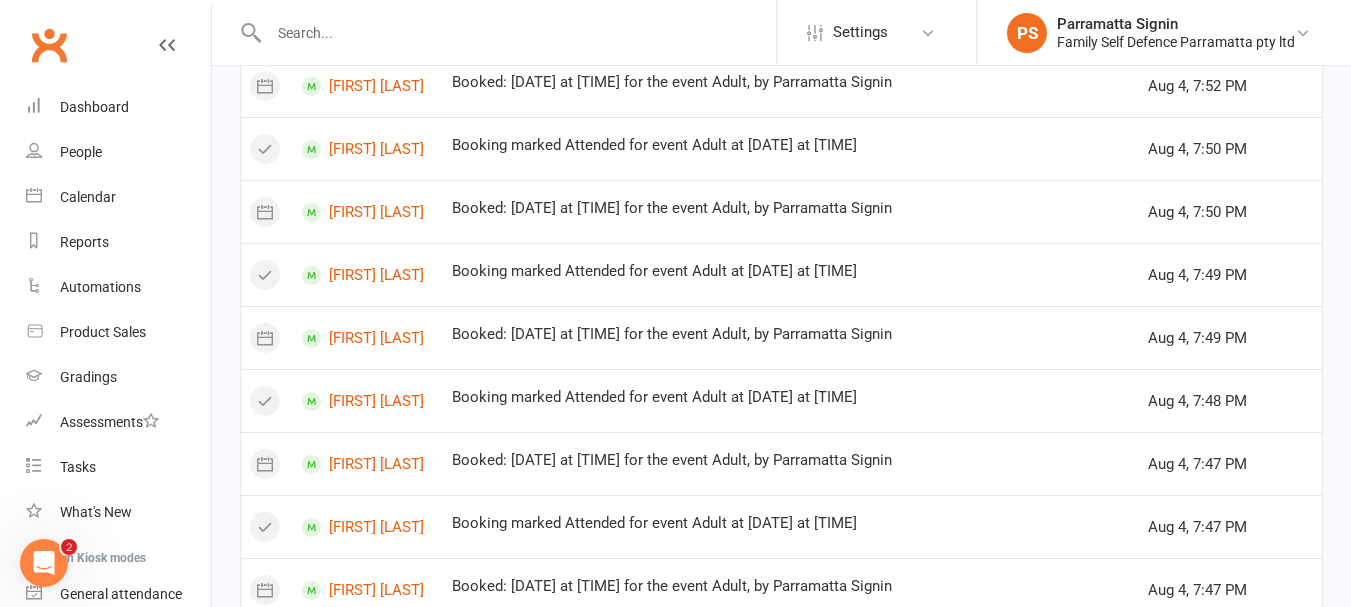 scroll, scrollTop: 1333, scrollLeft: 0, axis: vertical 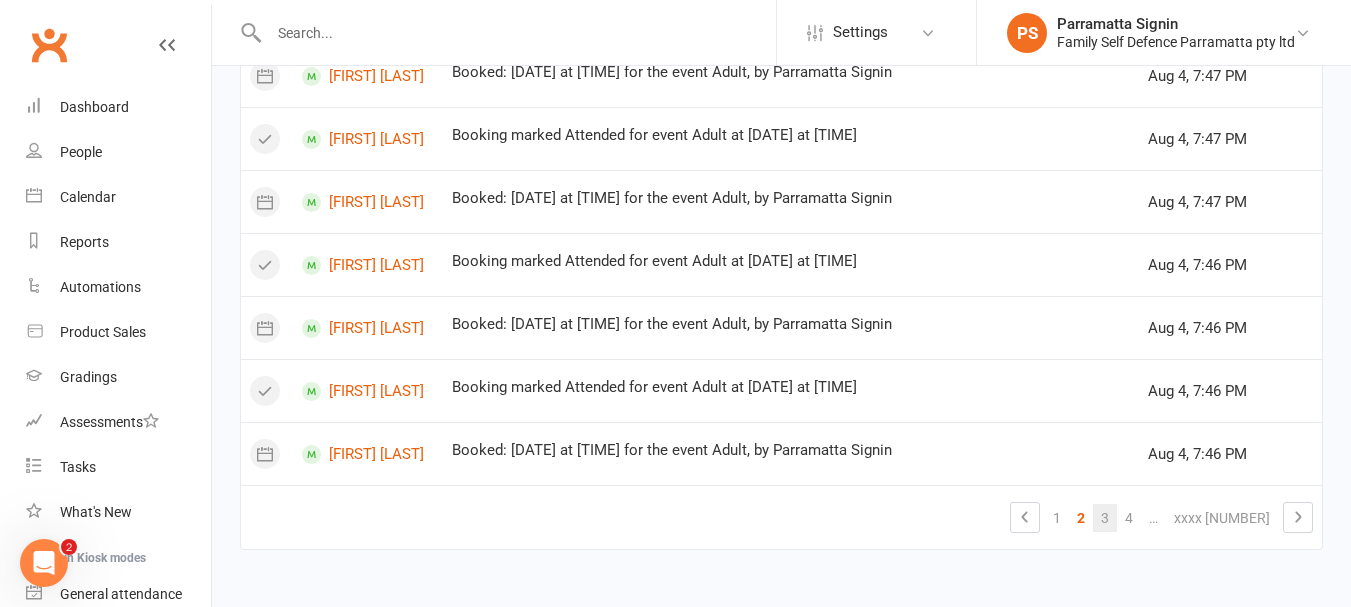 click on "3" at bounding box center (1105, 518) 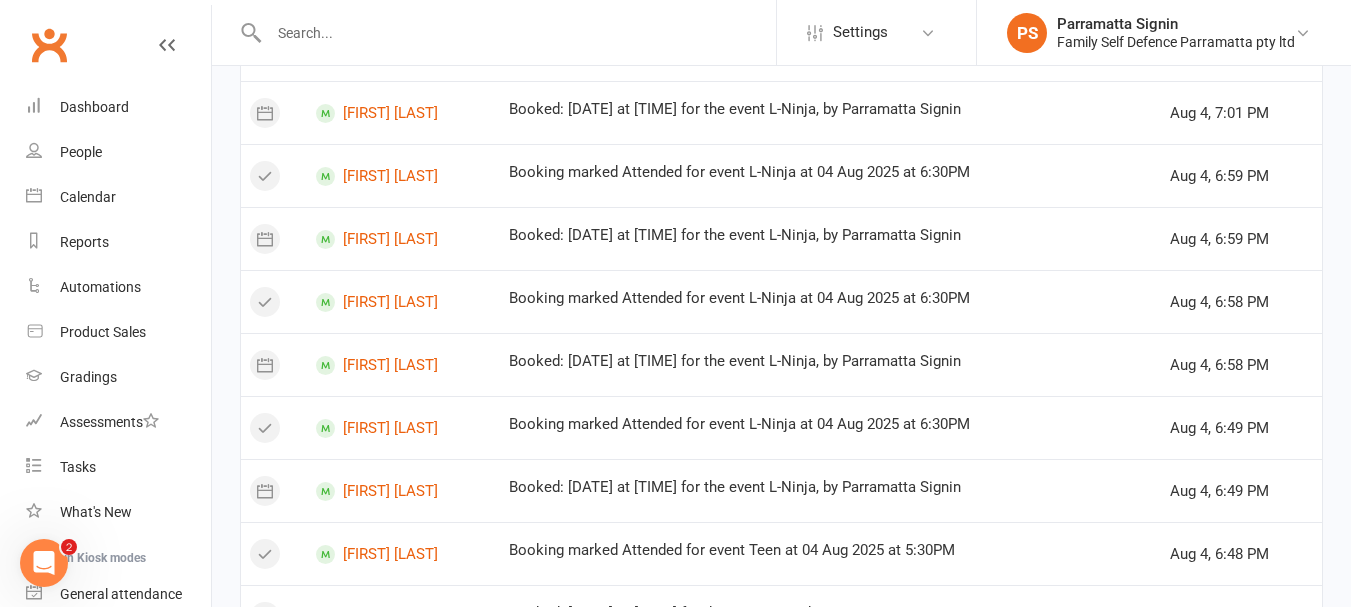 scroll, scrollTop: 1333, scrollLeft: 0, axis: vertical 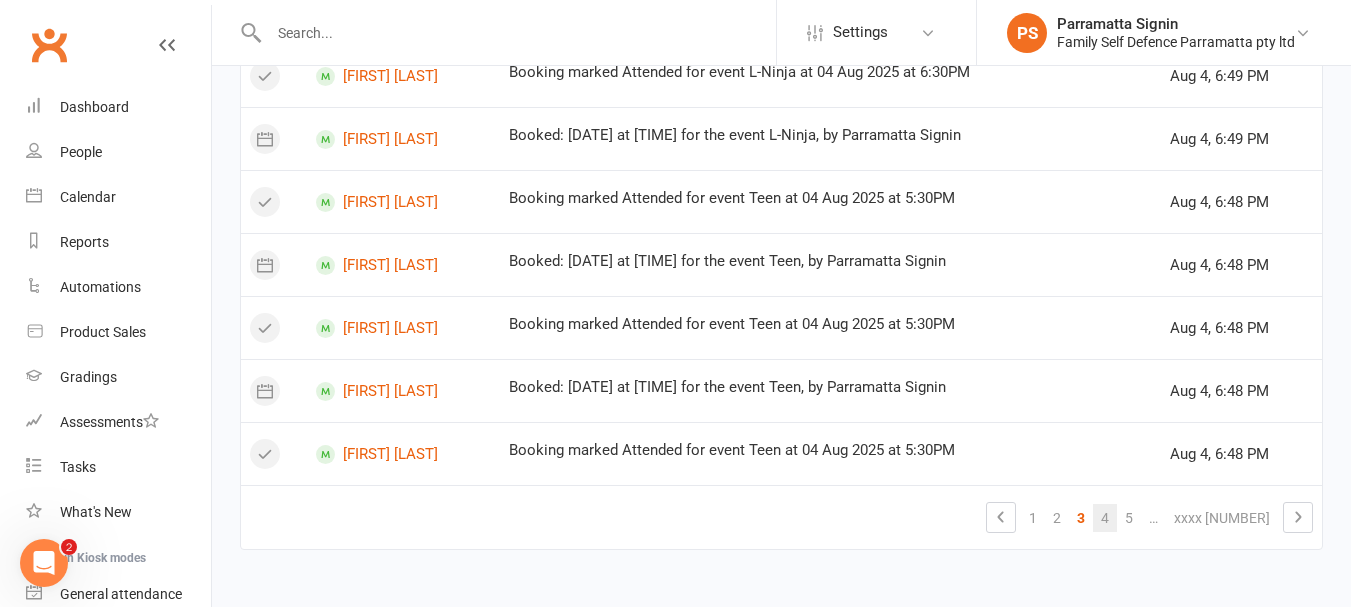 click on "4" at bounding box center [1105, 518] 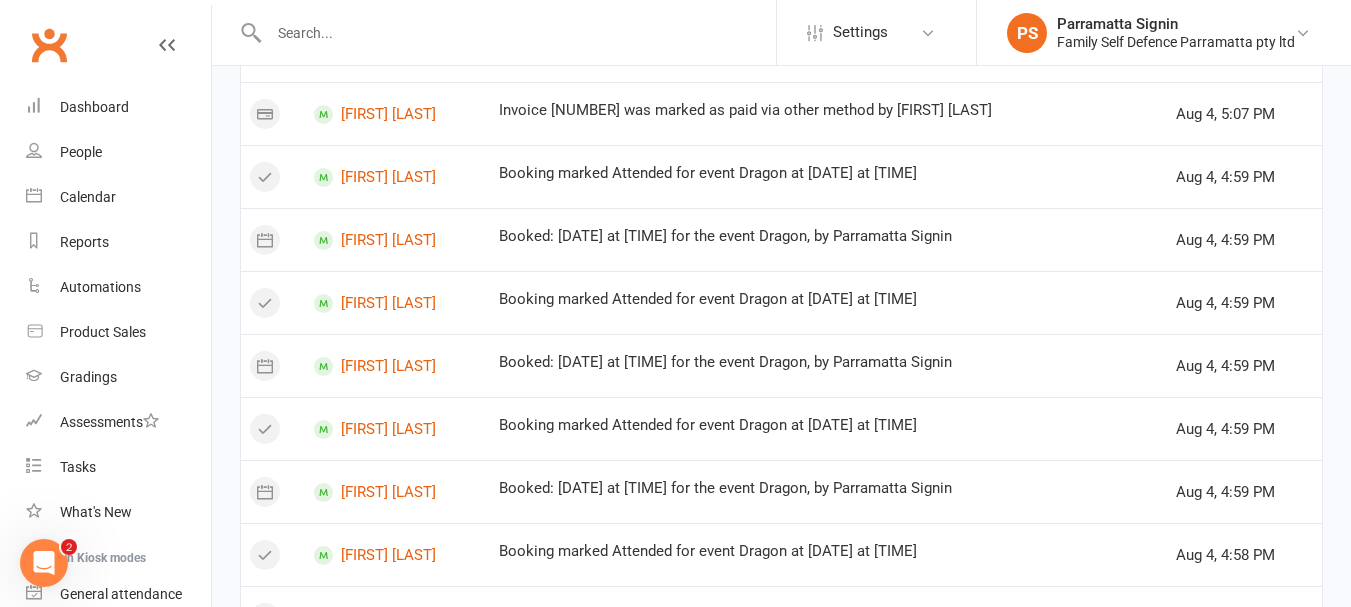 scroll, scrollTop: 1483, scrollLeft: 0, axis: vertical 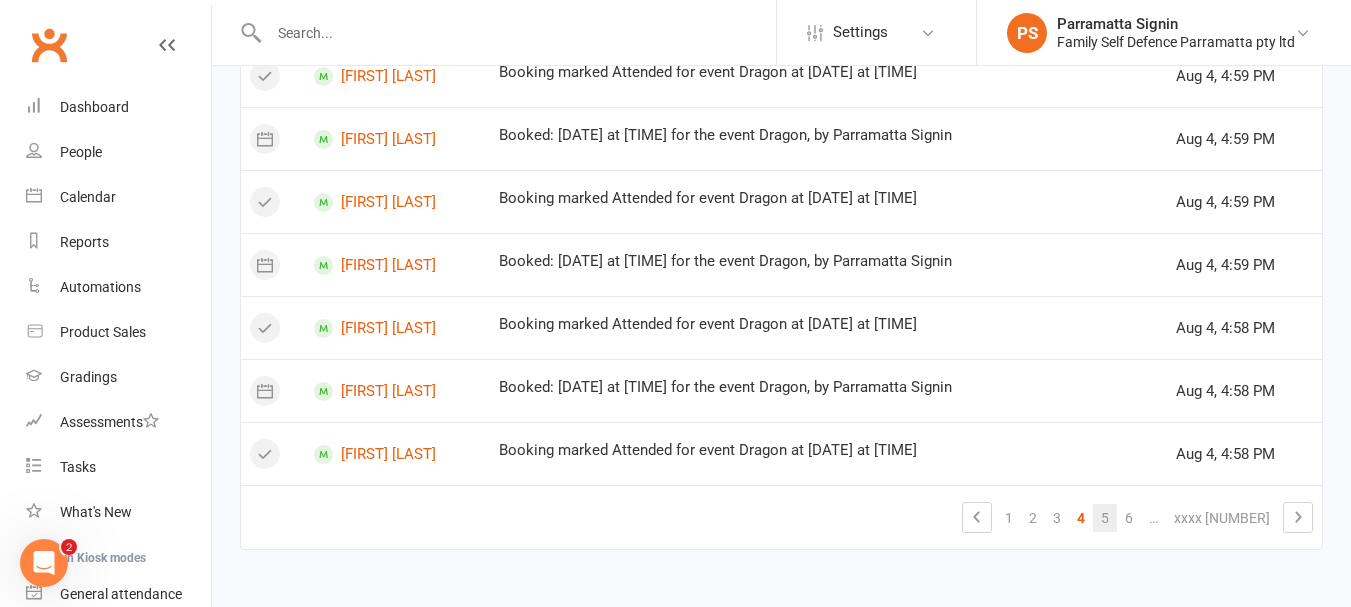 click on "5" at bounding box center [1105, 518] 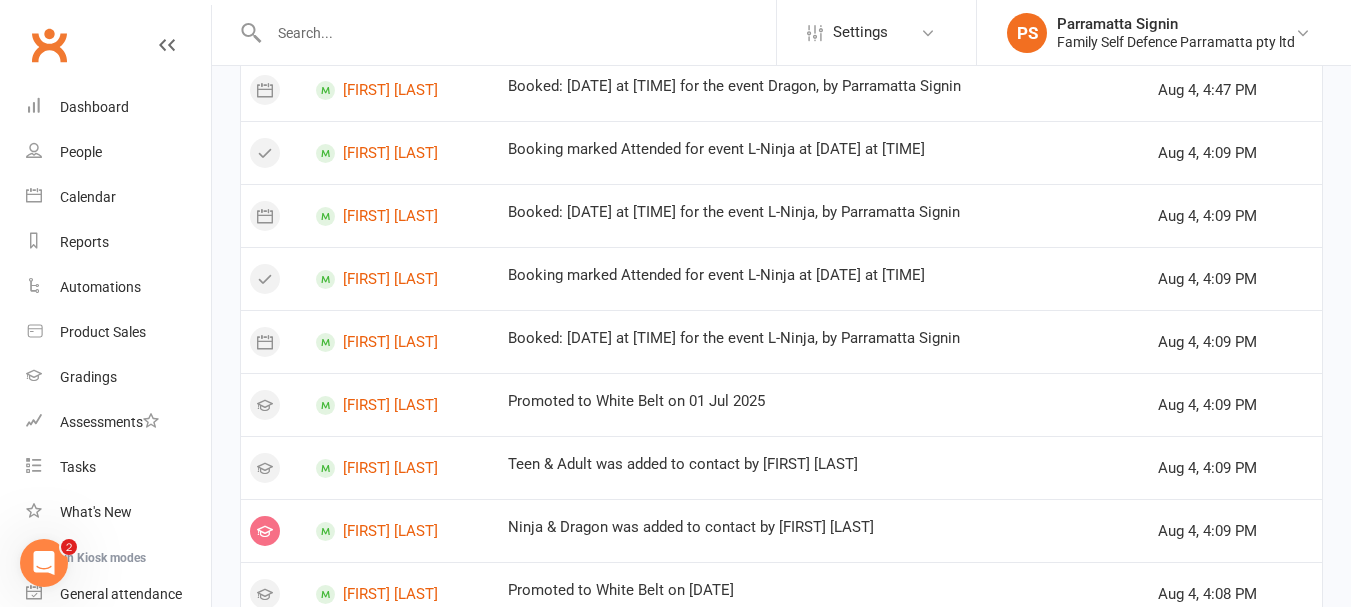 scroll, scrollTop: 688, scrollLeft: 0, axis: vertical 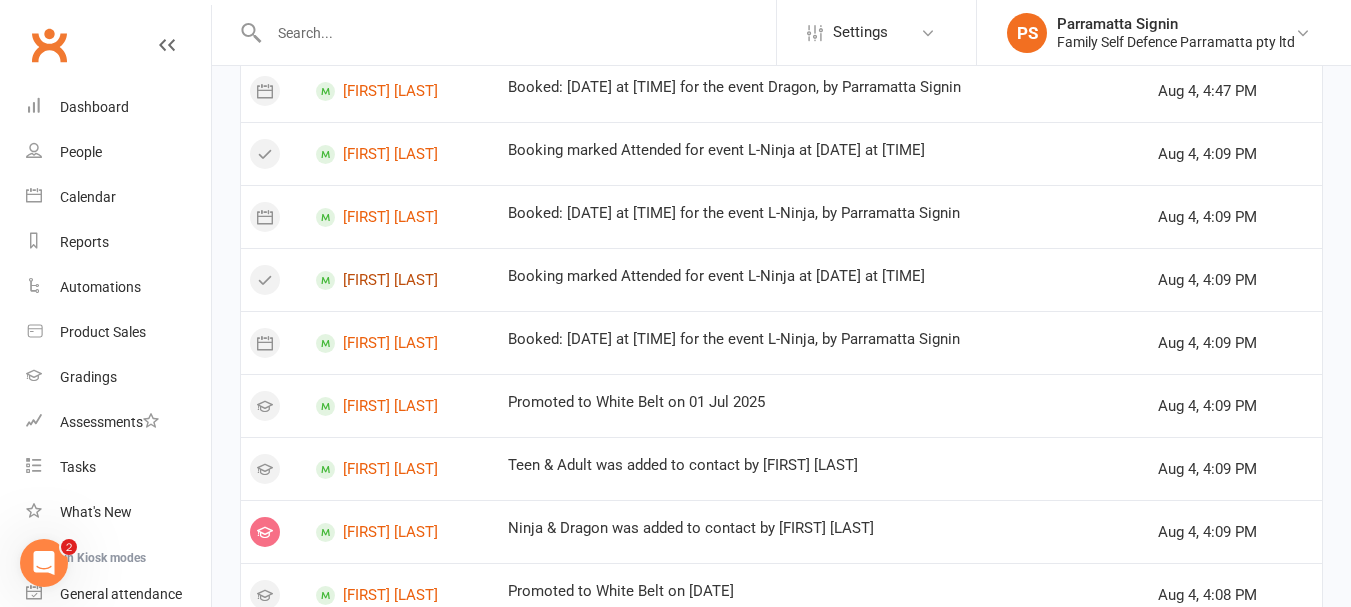 click on "[FIRST] [LAST]" at bounding box center (403, 280) 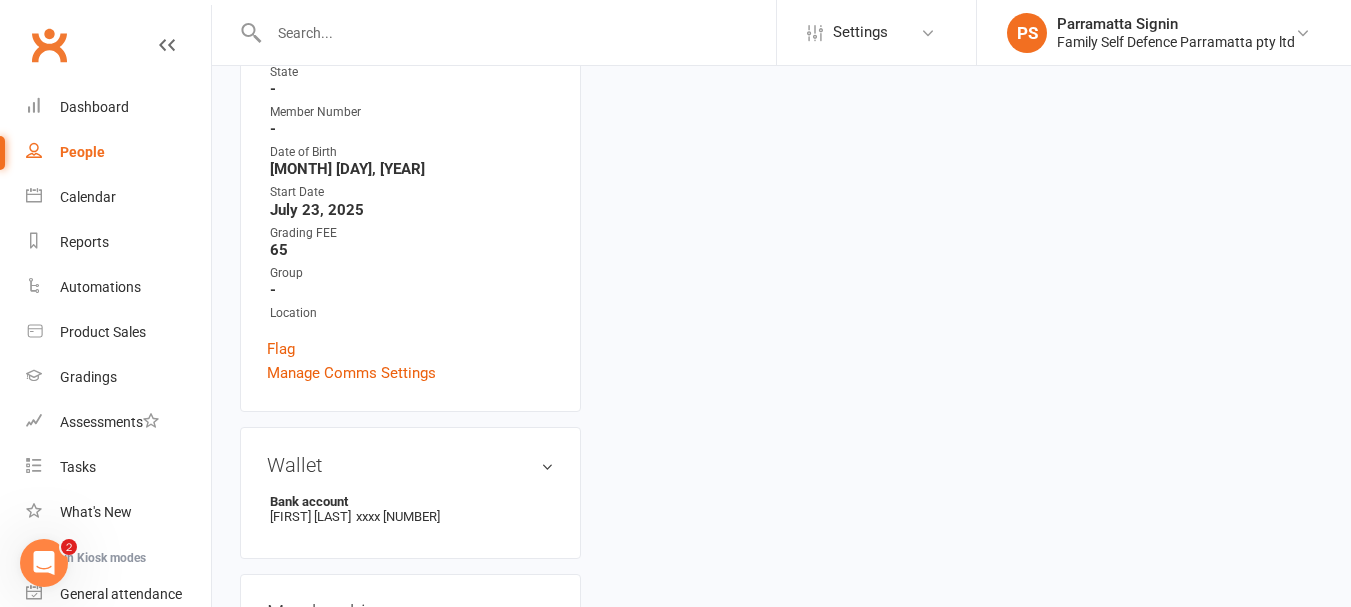 scroll, scrollTop: 0, scrollLeft: 0, axis: both 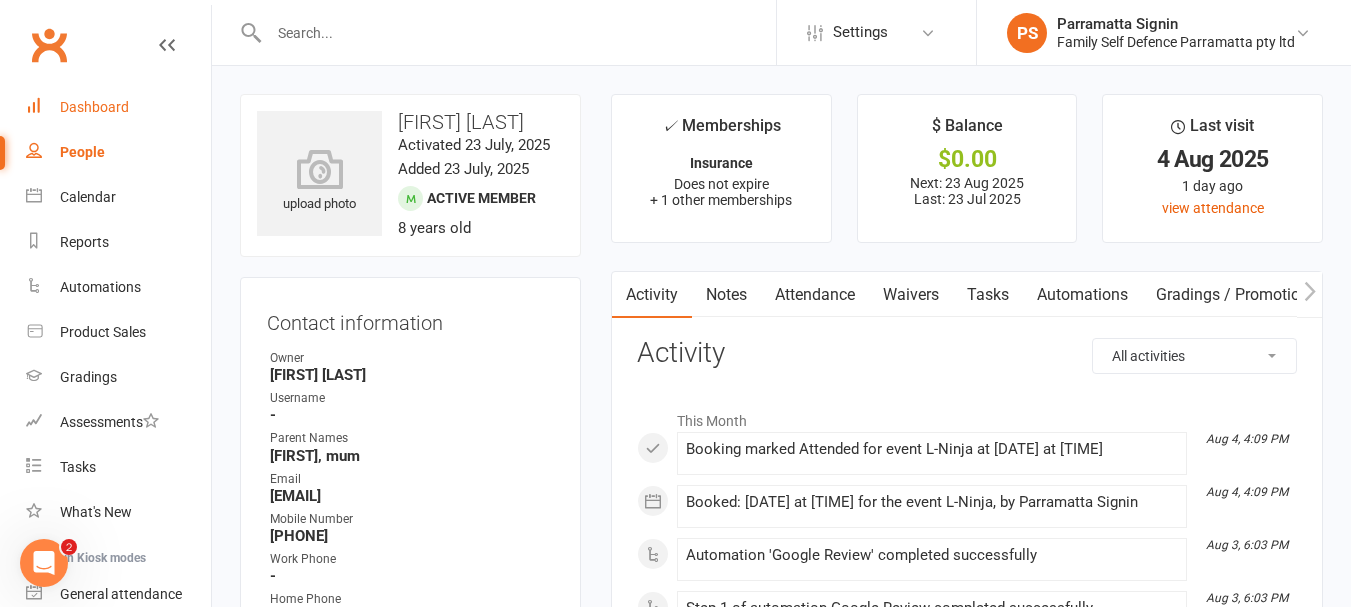 click on "Dashboard" at bounding box center [118, 107] 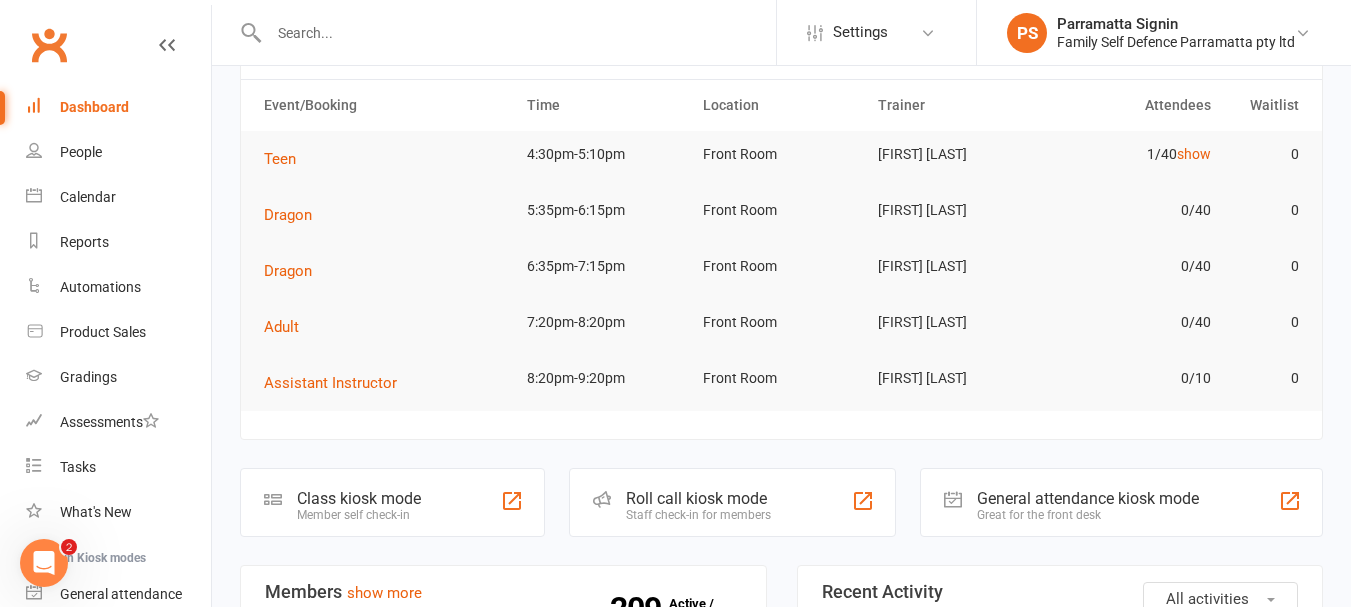 scroll, scrollTop: 170, scrollLeft: 0, axis: vertical 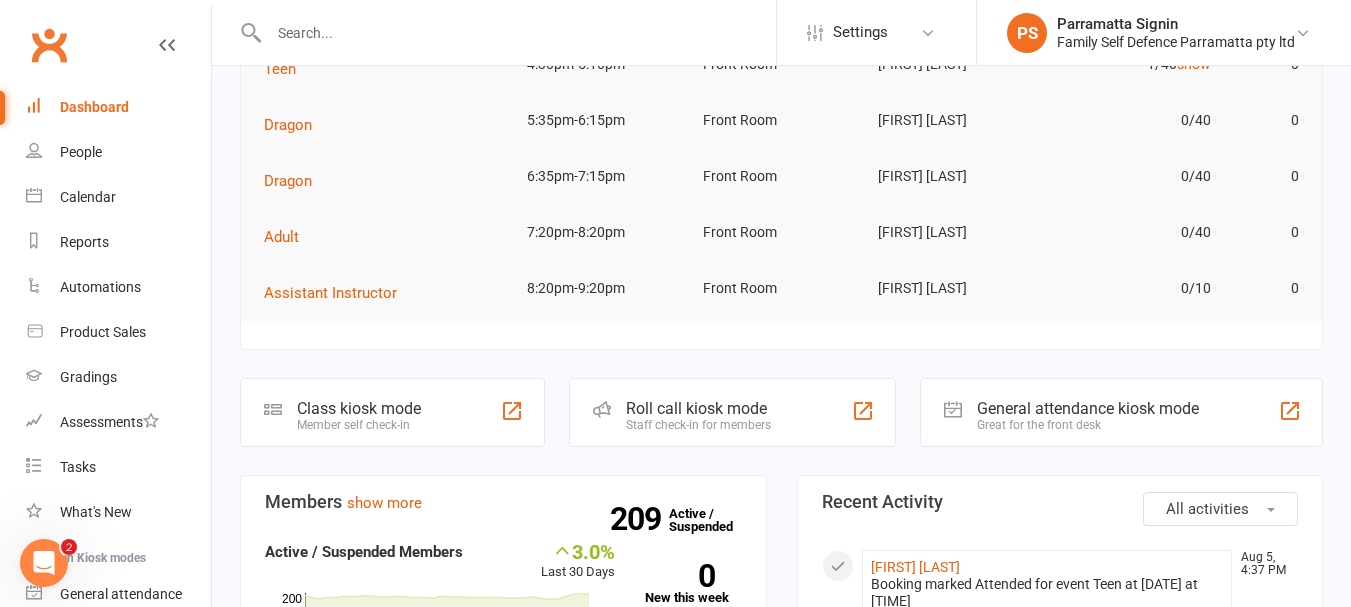 click on "Staff check-in for members" 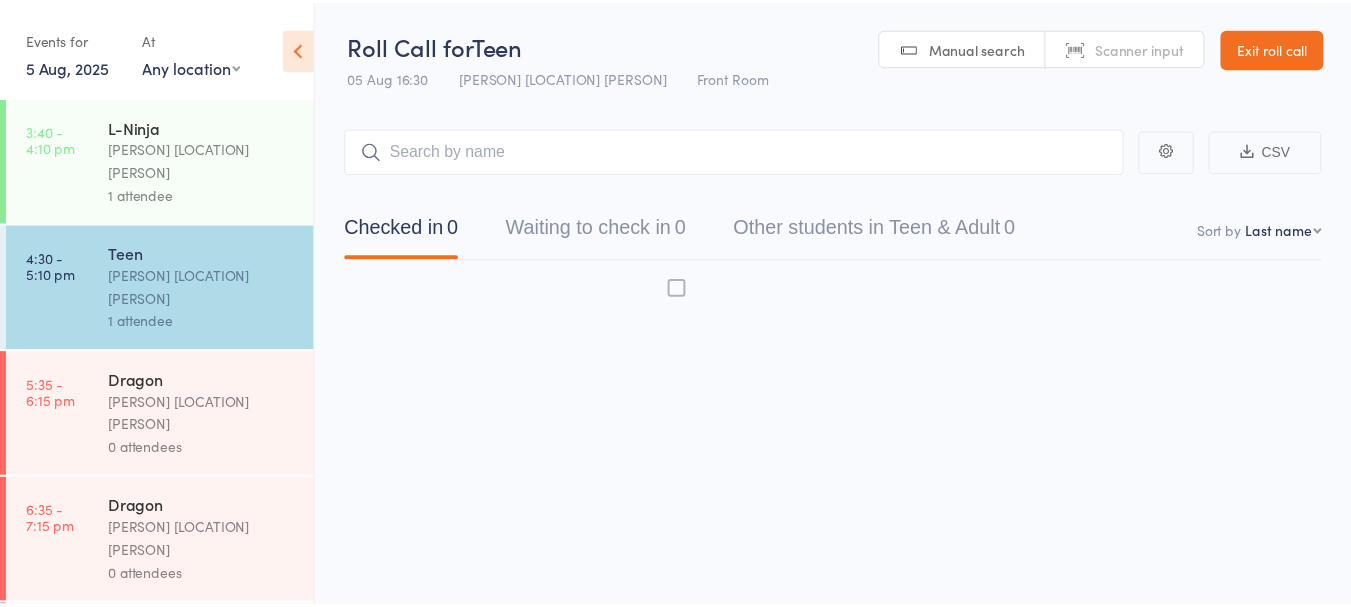 scroll, scrollTop: 0, scrollLeft: 0, axis: both 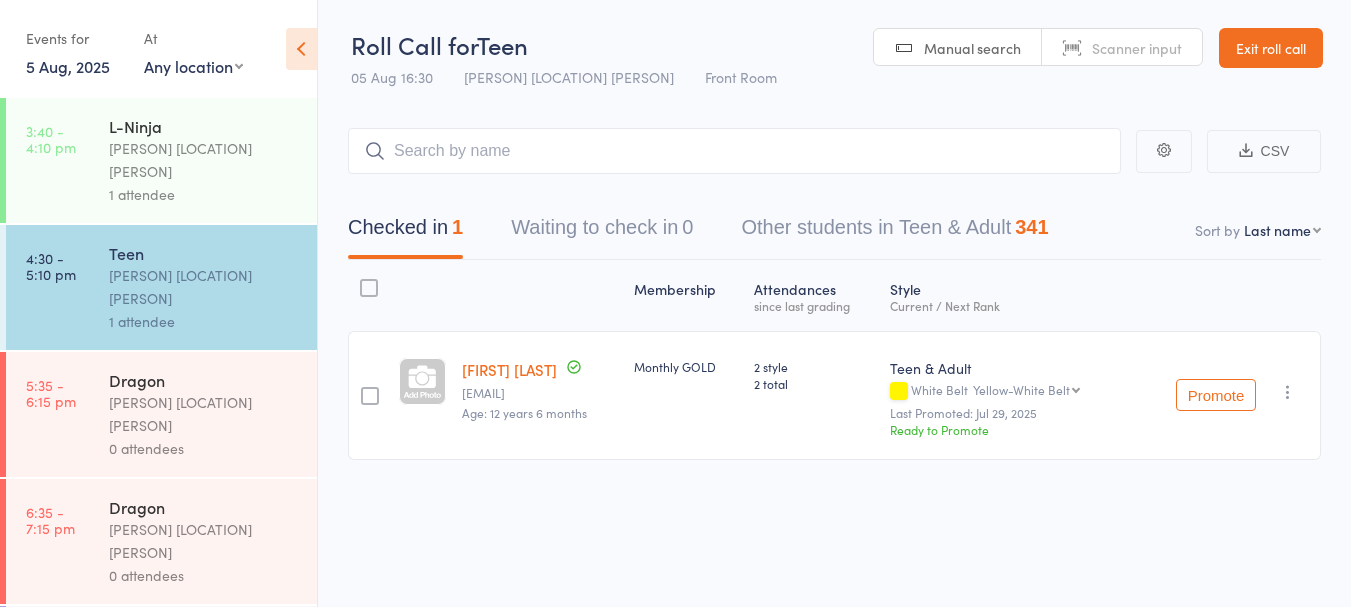 click on "[PERSON] [LOCATION] [PERSON]" at bounding box center [204, 160] 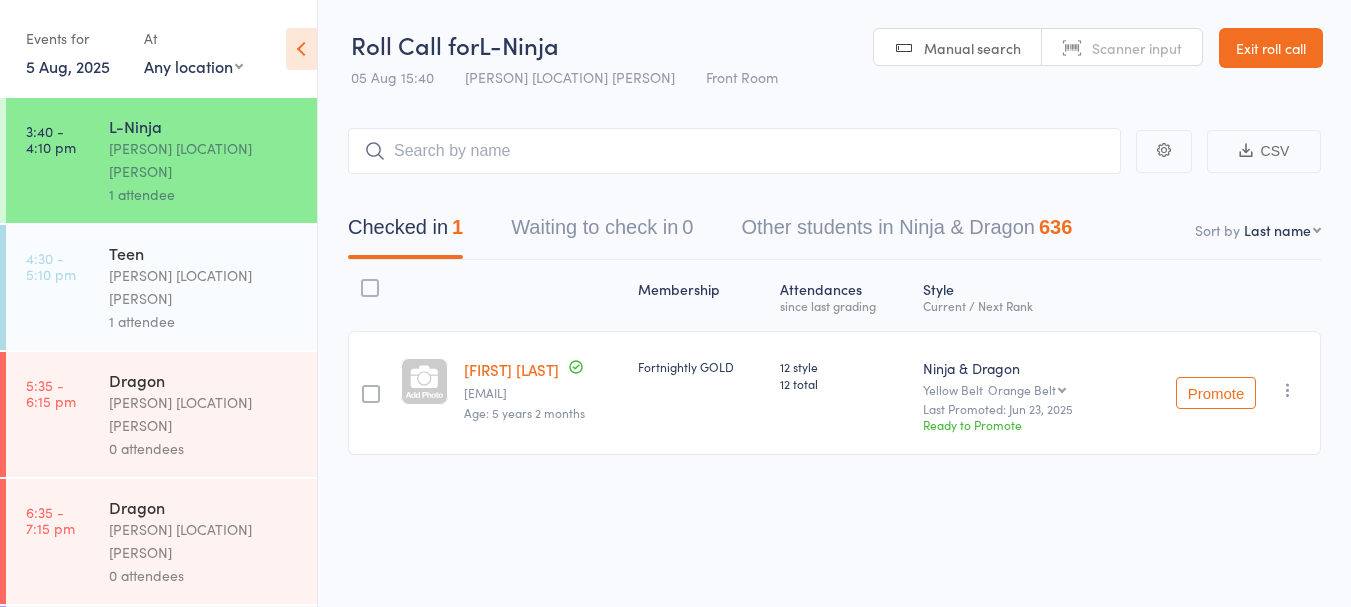 click at bounding box center (734, 151) 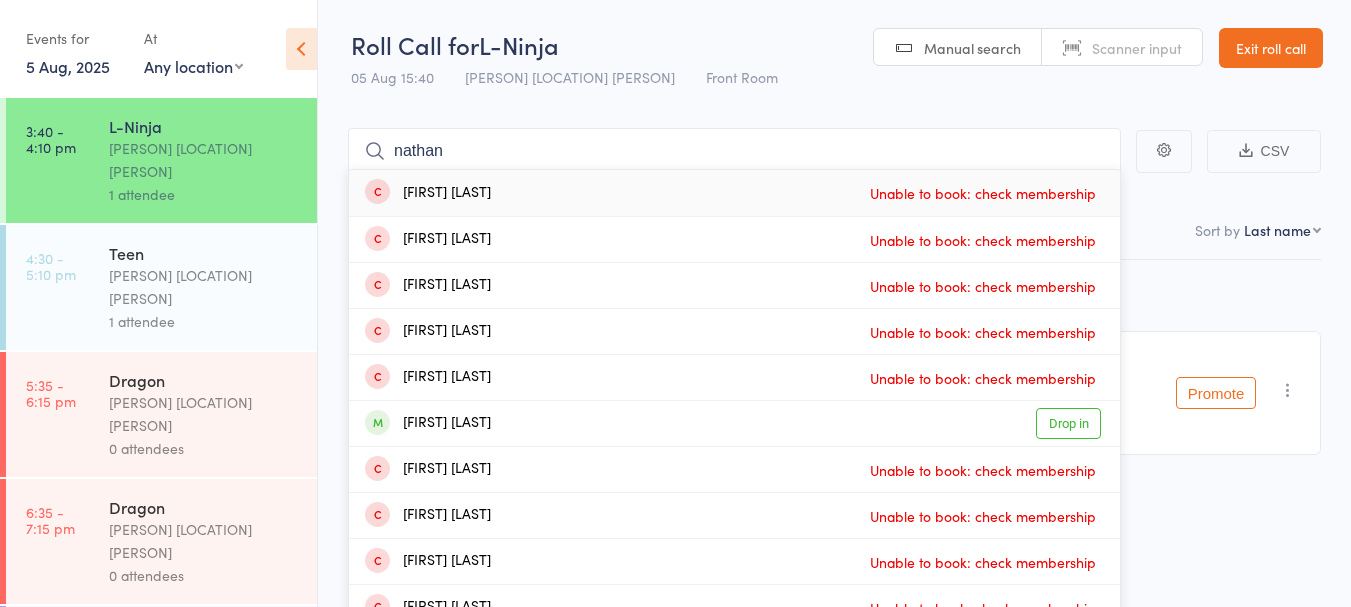 type on "nathan" 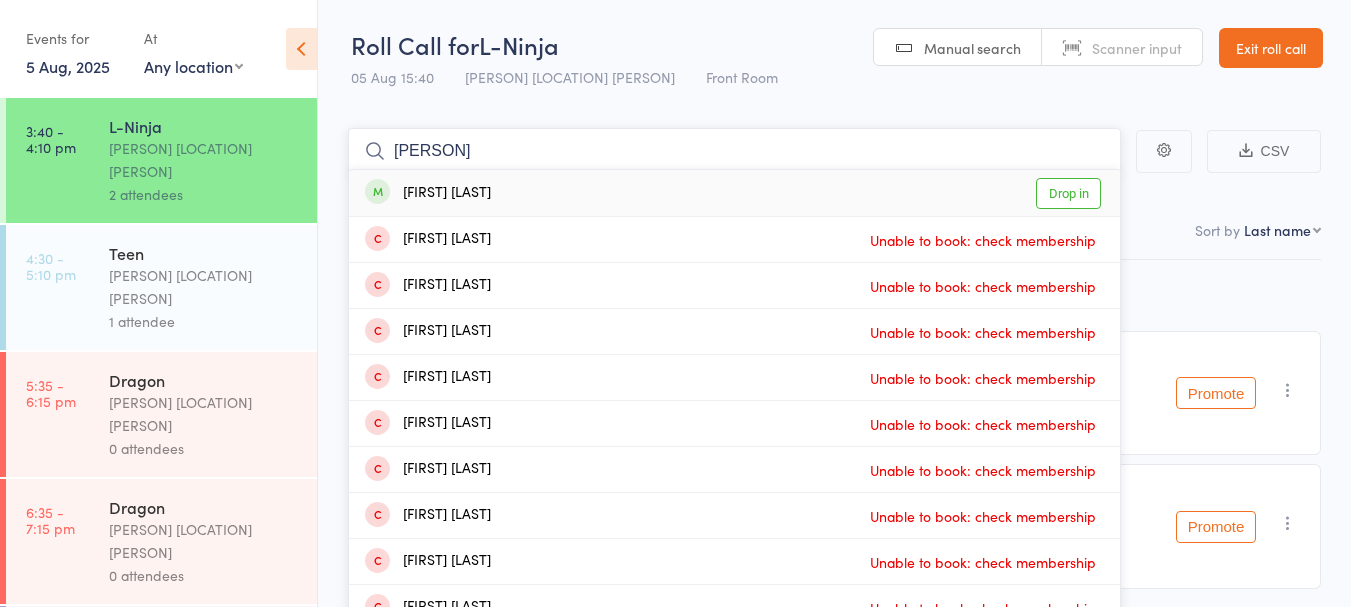 type on "[PERSON]" 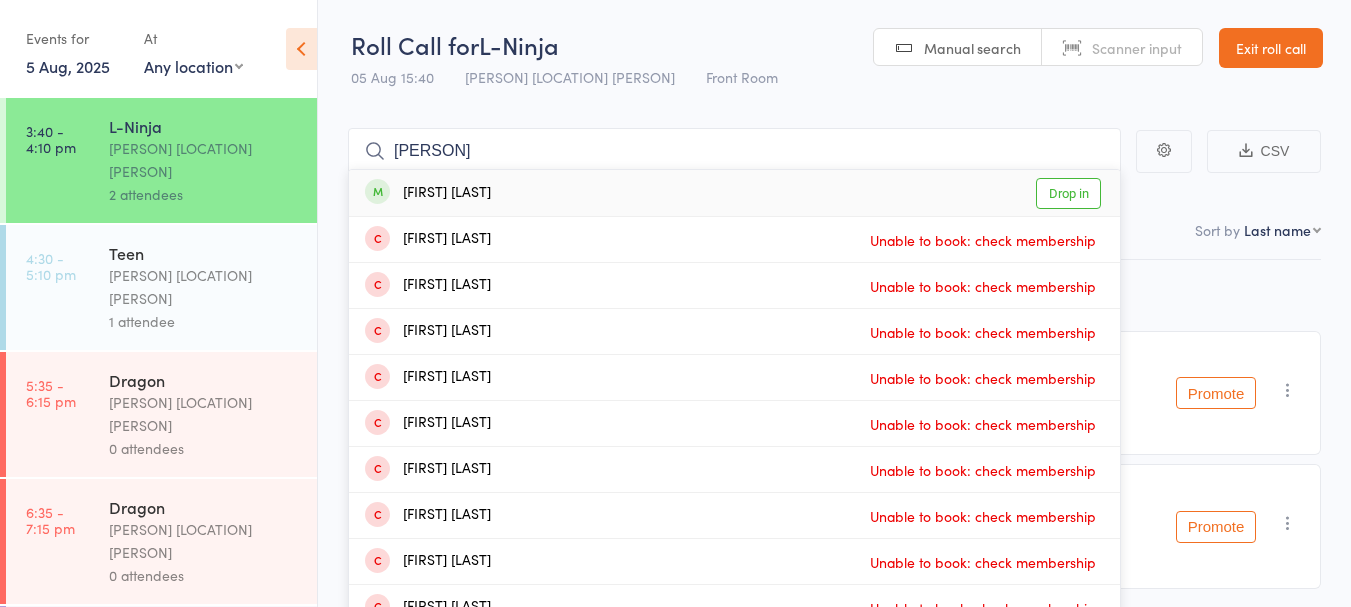 click on "Drop in" at bounding box center (1068, 193) 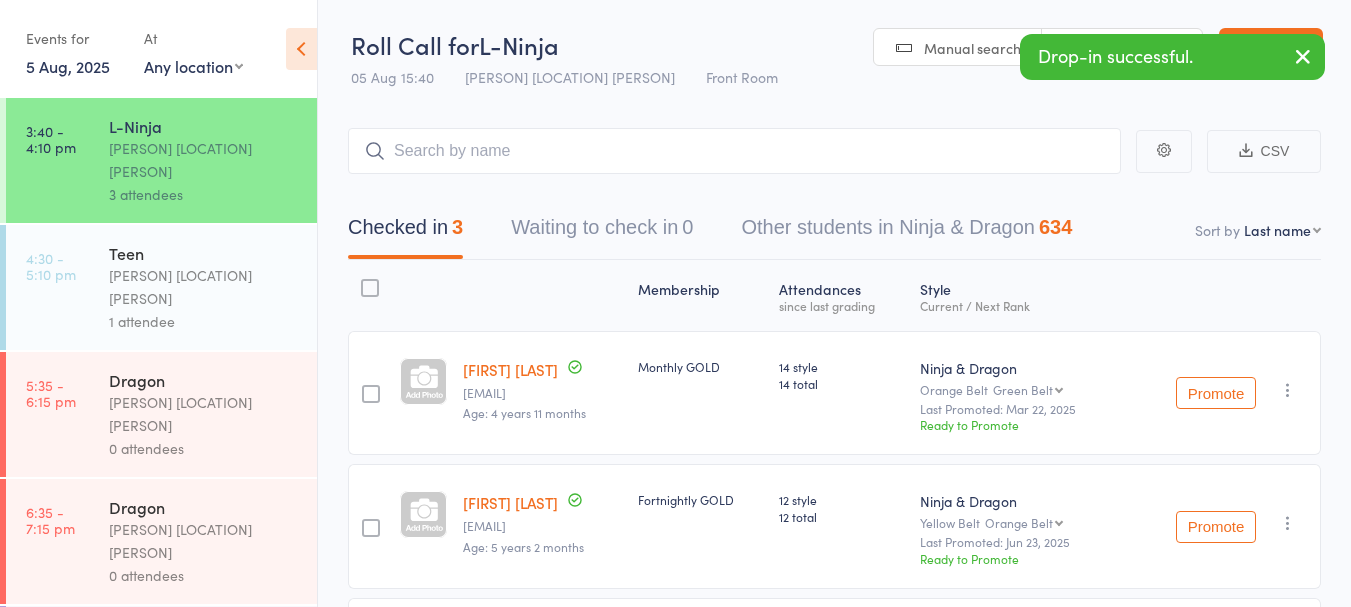 click on "Teen [PERSON] [LOCATION] [PERSON] 1 attendee" at bounding box center (213, 287) 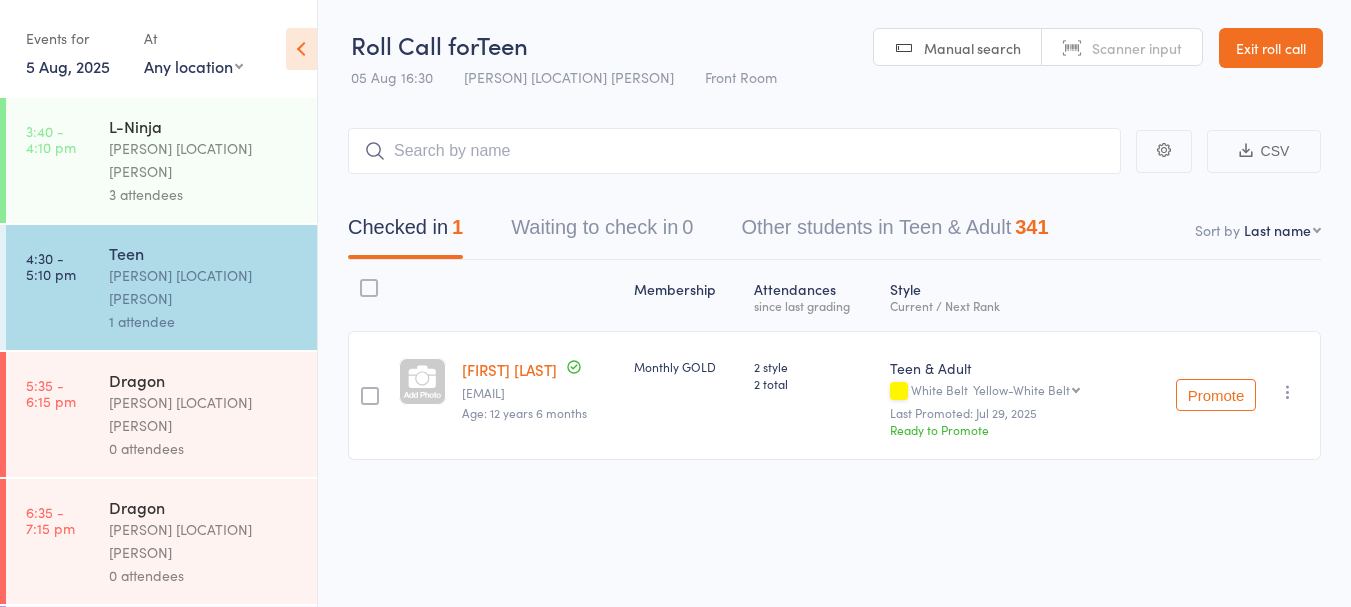 click on "Membership Atten­dances since last grading Style Current / Next Rank Happiness [PERSON] [EMAIL] Age: 12 years 6 months Monthly GOLD 2 style 2 total Teen & Adult White Belt Yellow-White Belt Yellow-White Belt Yellow Belt Orange-White Belt Orange Belt Green-White Belt Green Belt Blue-White Belt Blue Belt Red-White Belt Red Belt Brown Belt Black Belt Black Belt 1st Dan Black Belt 2nd Dan Black Belt 3rd Dan Black Belt 4th Dan Last Promoted: Jul 29, 2025 Ready to Promote Promote Undo check-in Promote Send message Add Note Add Flag Remove Mark absent" at bounding box center (834, 404) 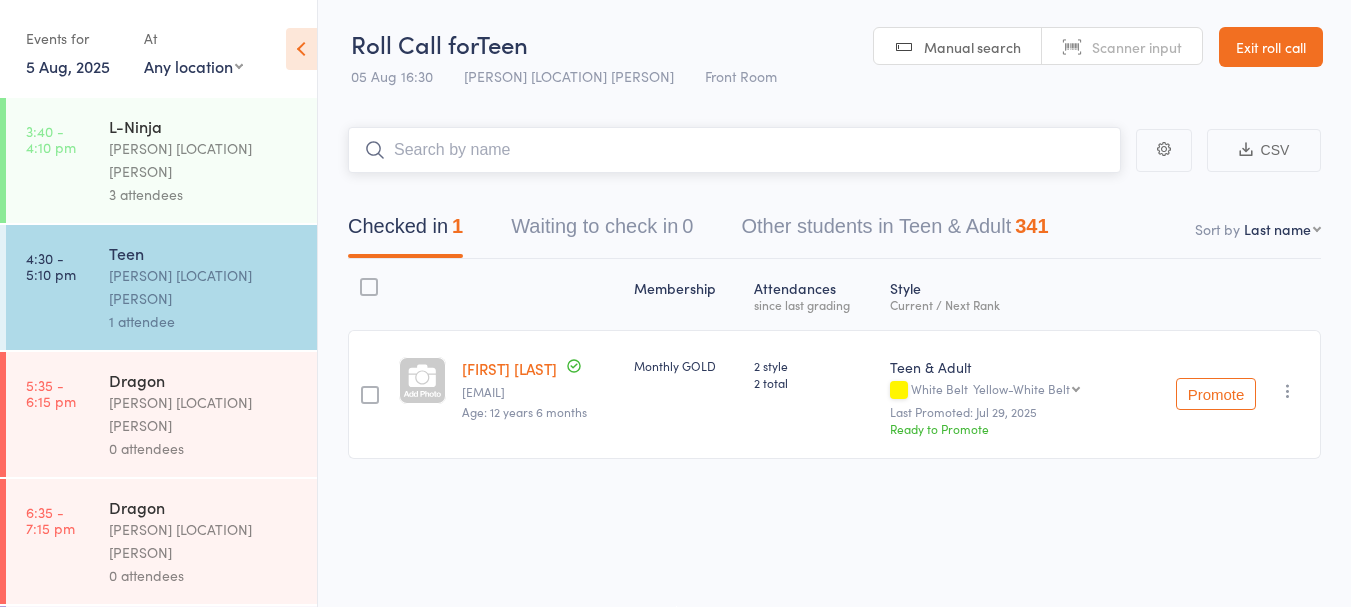click at bounding box center [734, 150] 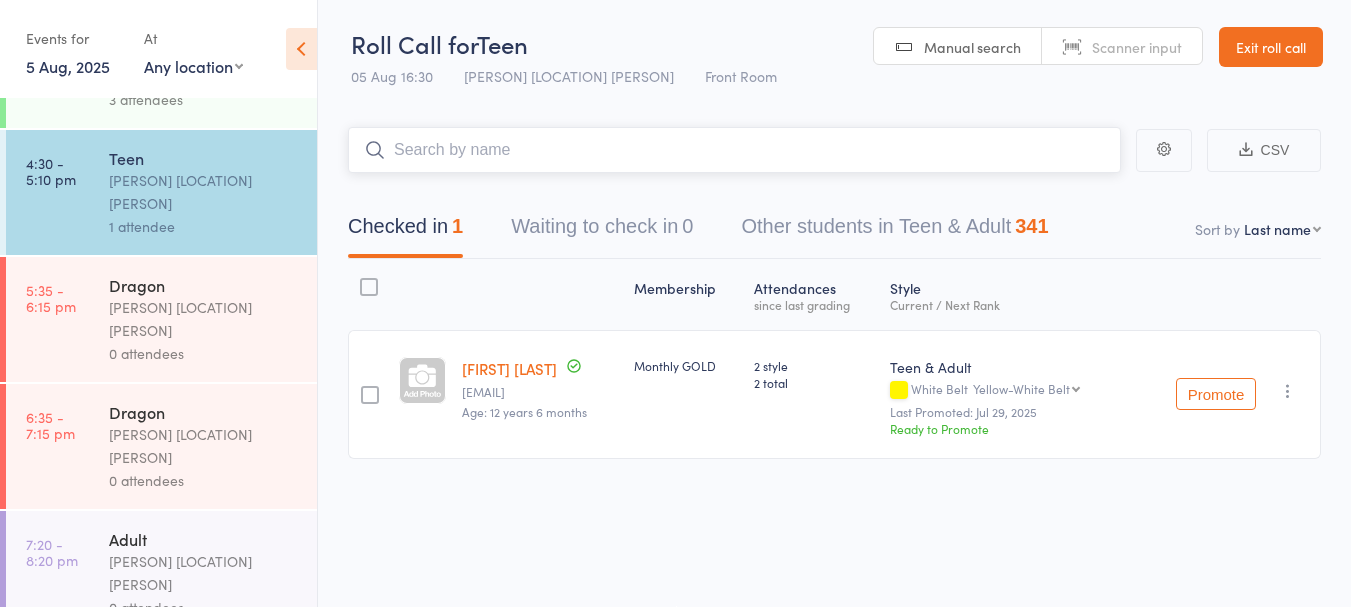 scroll, scrollTop: 0, scrollLeft: 0, axis: both 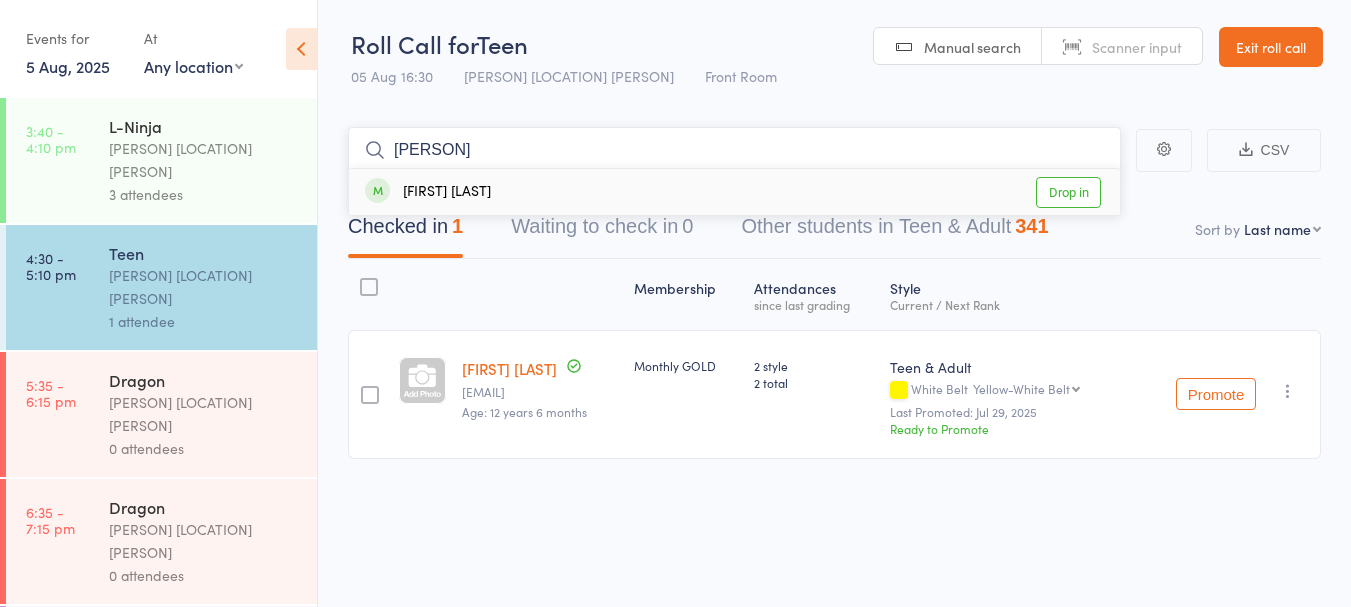 type on "[PERSON]" 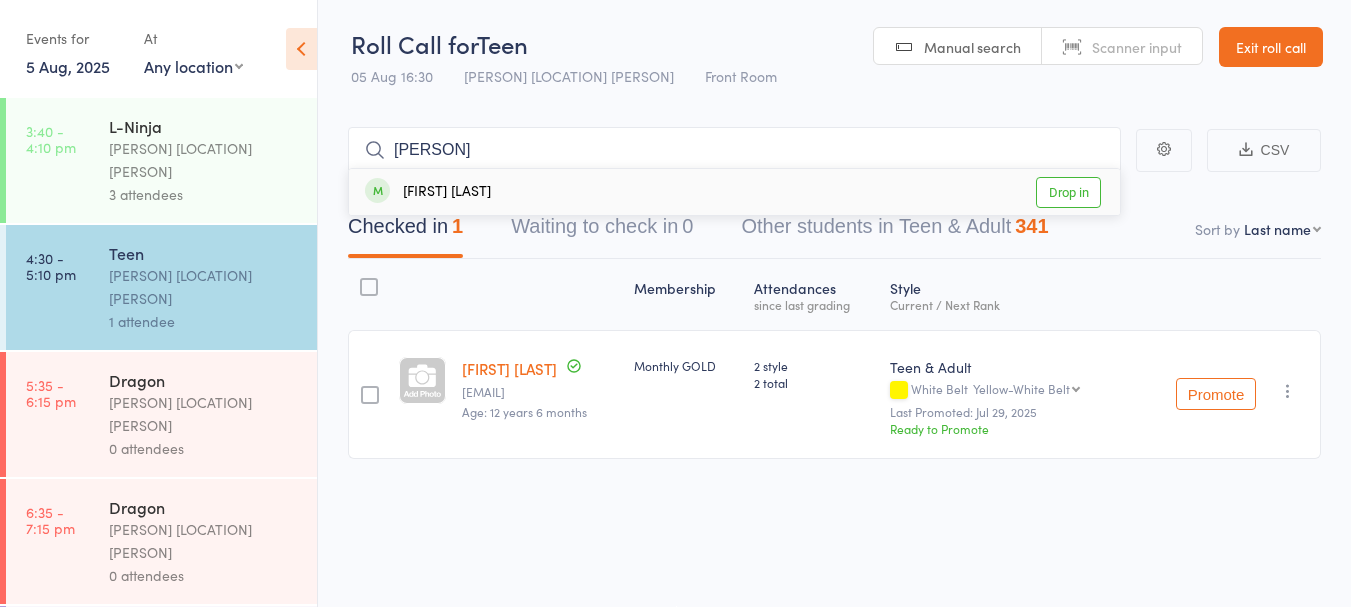 click on "Drop in" at bounding box center (1068, 192) 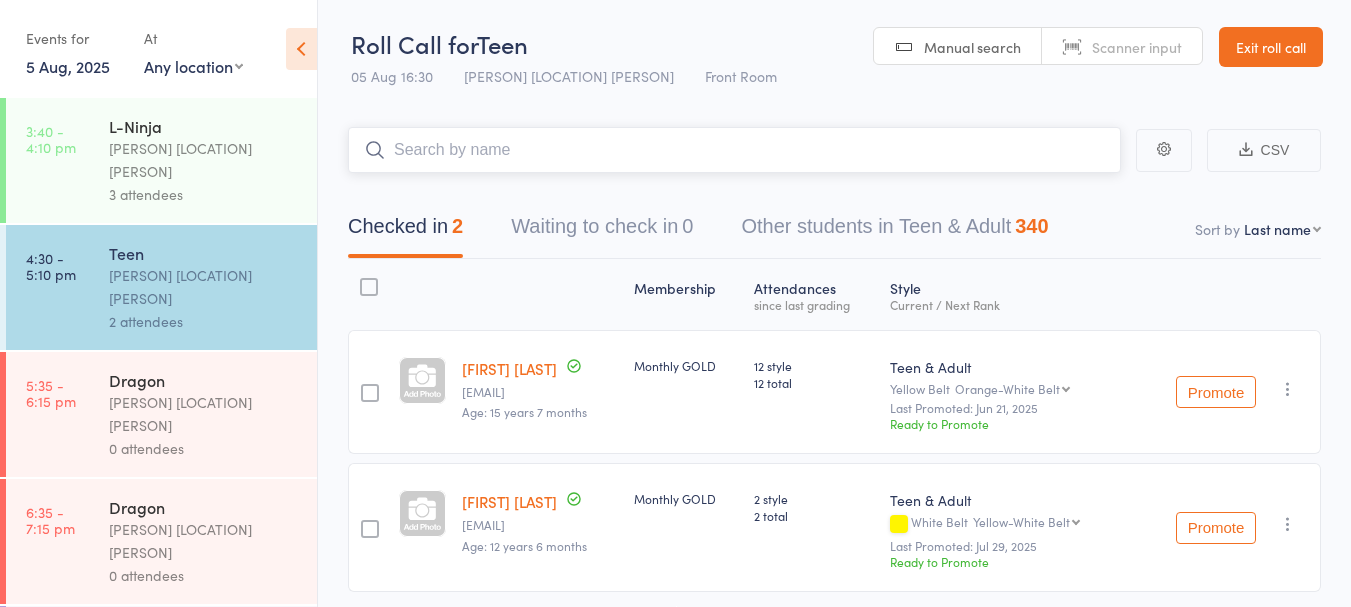 scroll, scrollTop: 75, scrollLeft: 0, axis: vertical 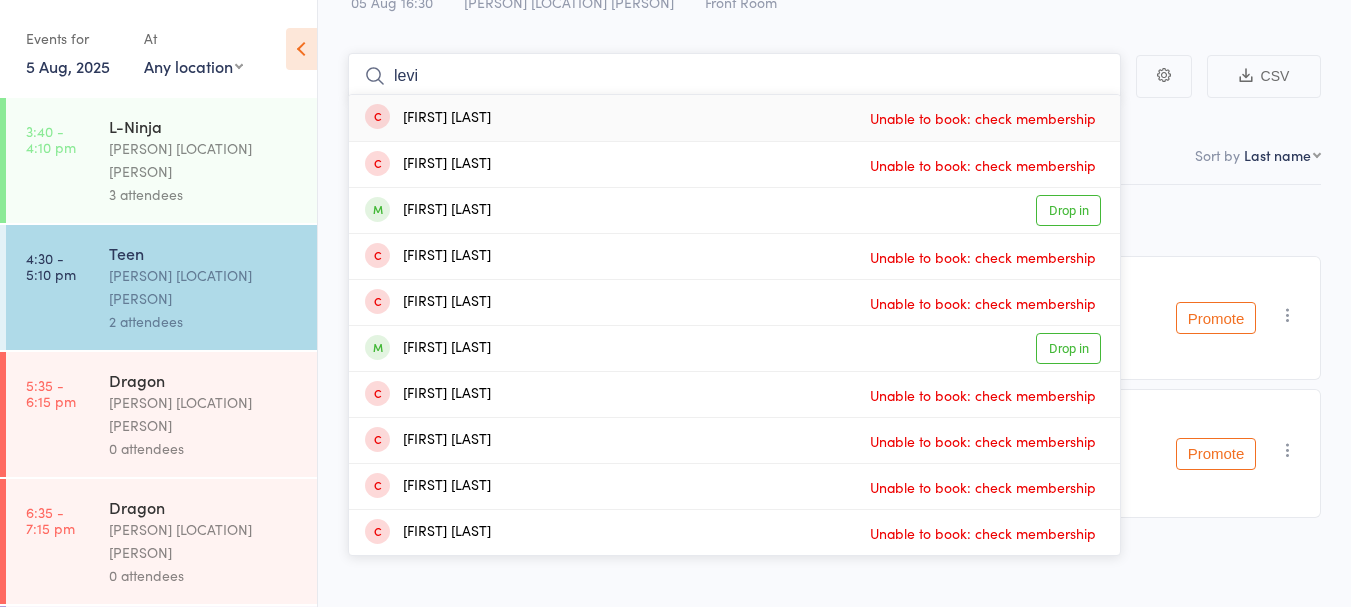 type on "levi" 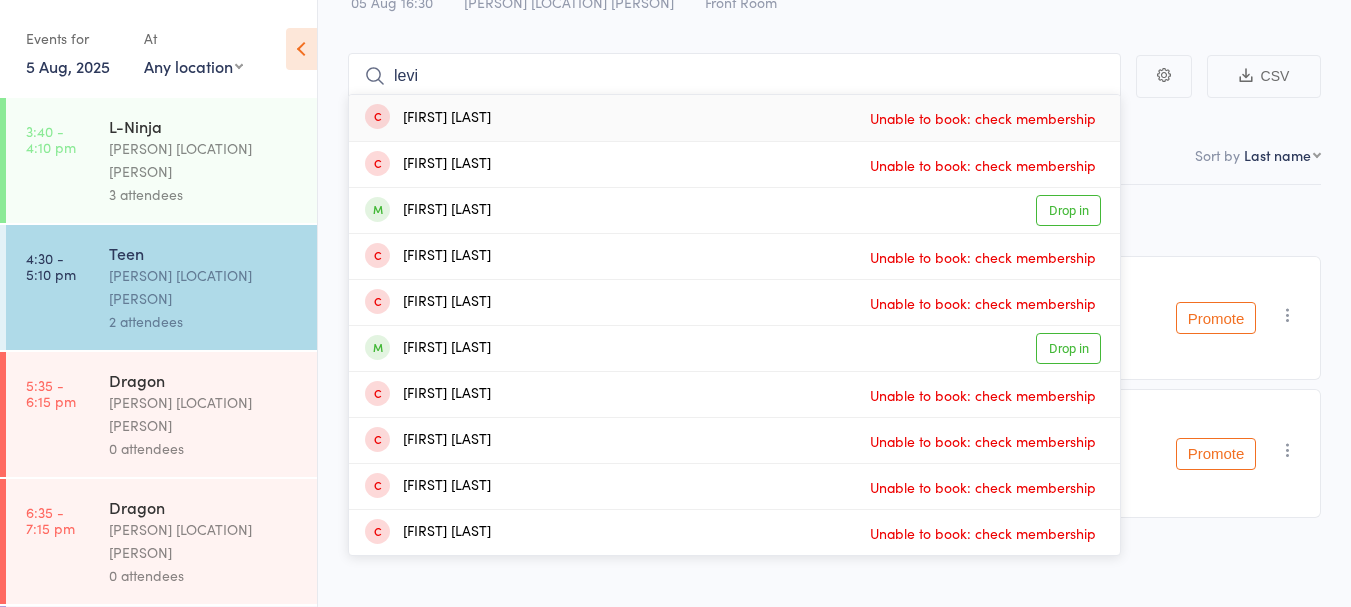 click on "Drop in" at bounding box center (1068, 210) 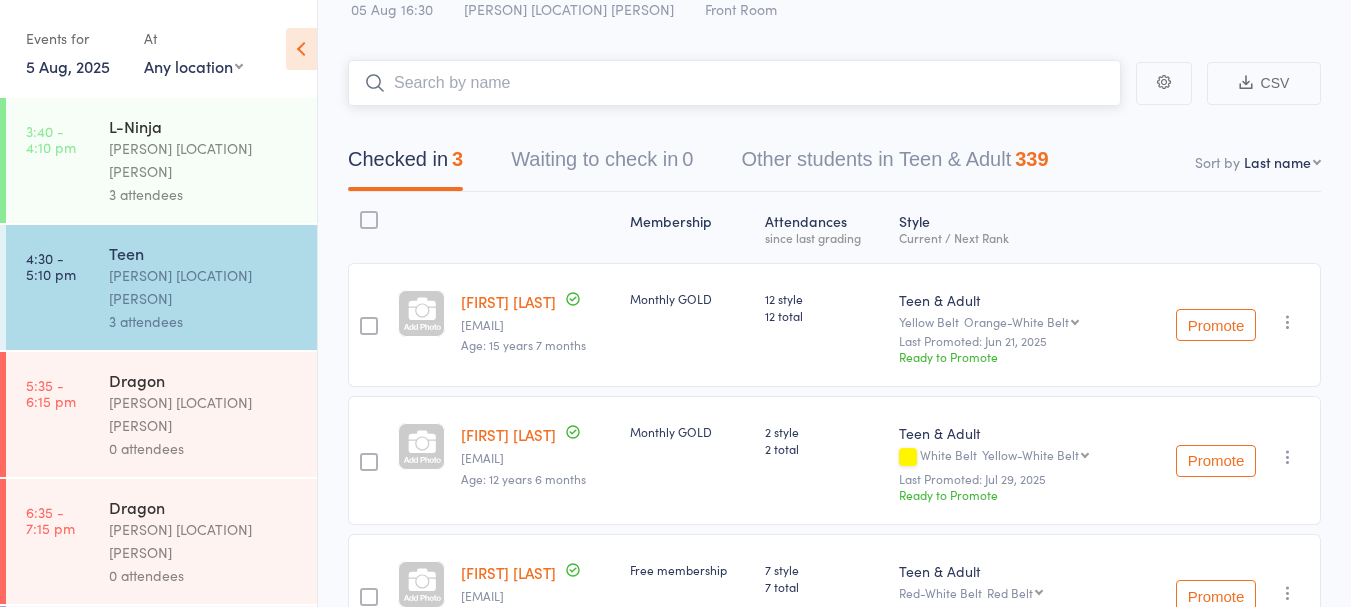 scroll, scrollTop: 0, scrollLeft: 0, axis: both 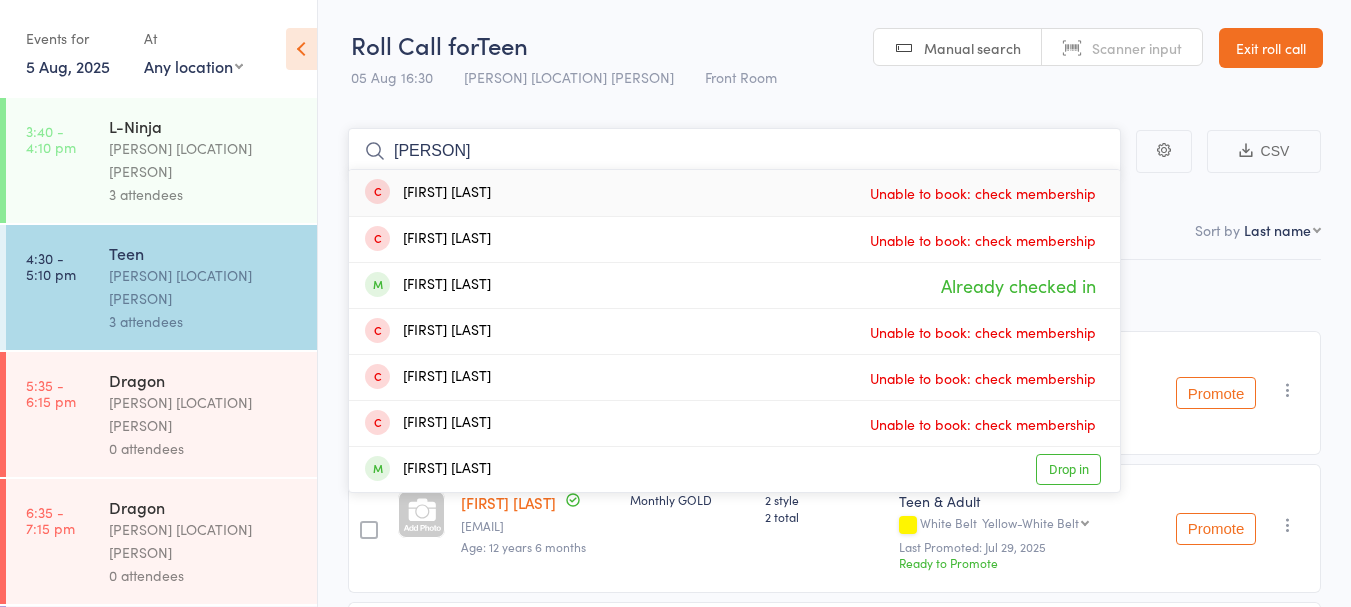 type on "[PERSON]" 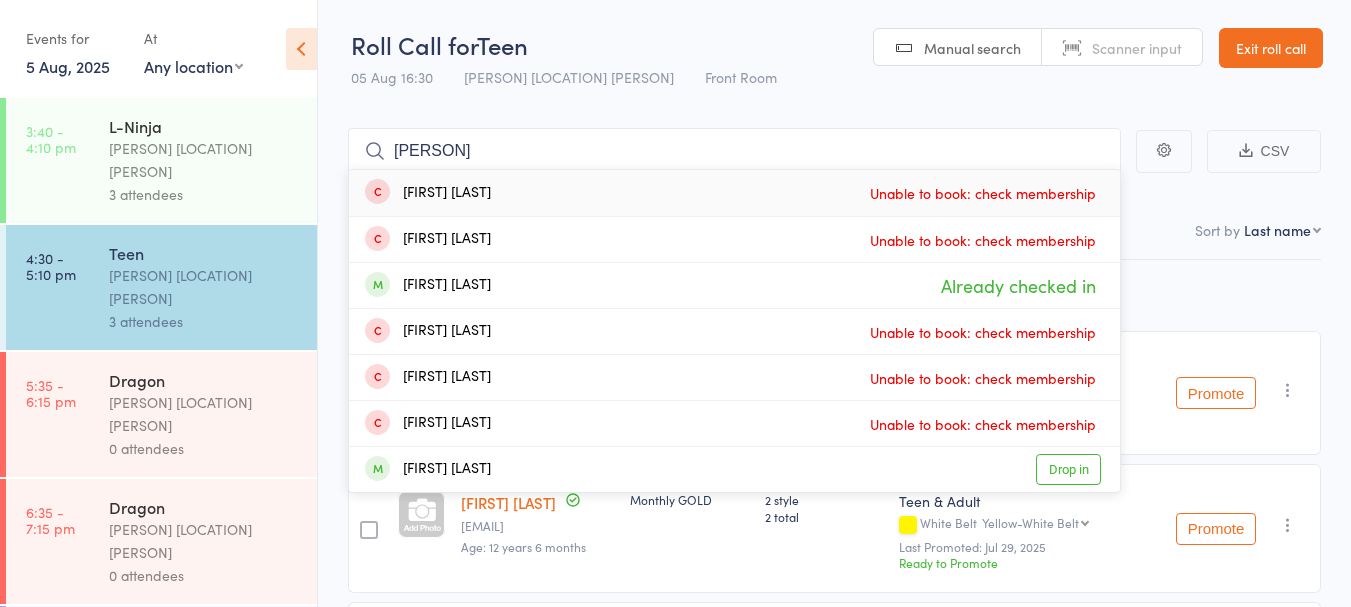click on "Drop in" at bounding box center (1068, 469) 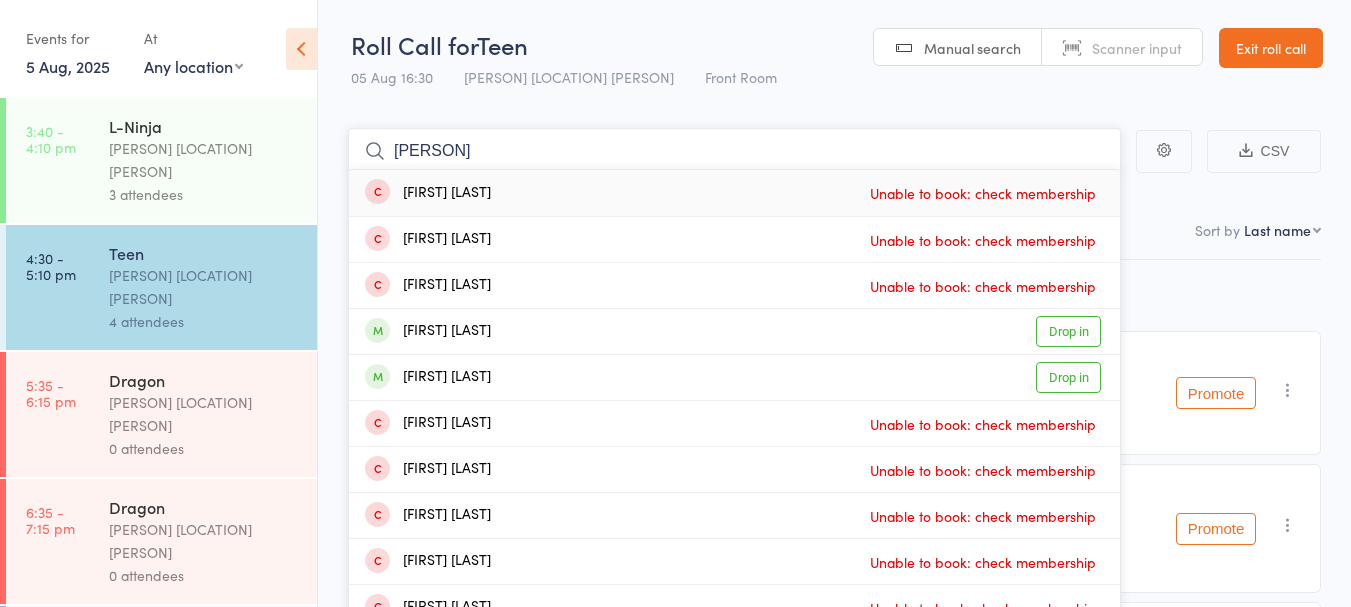 type on "[PERSON]" 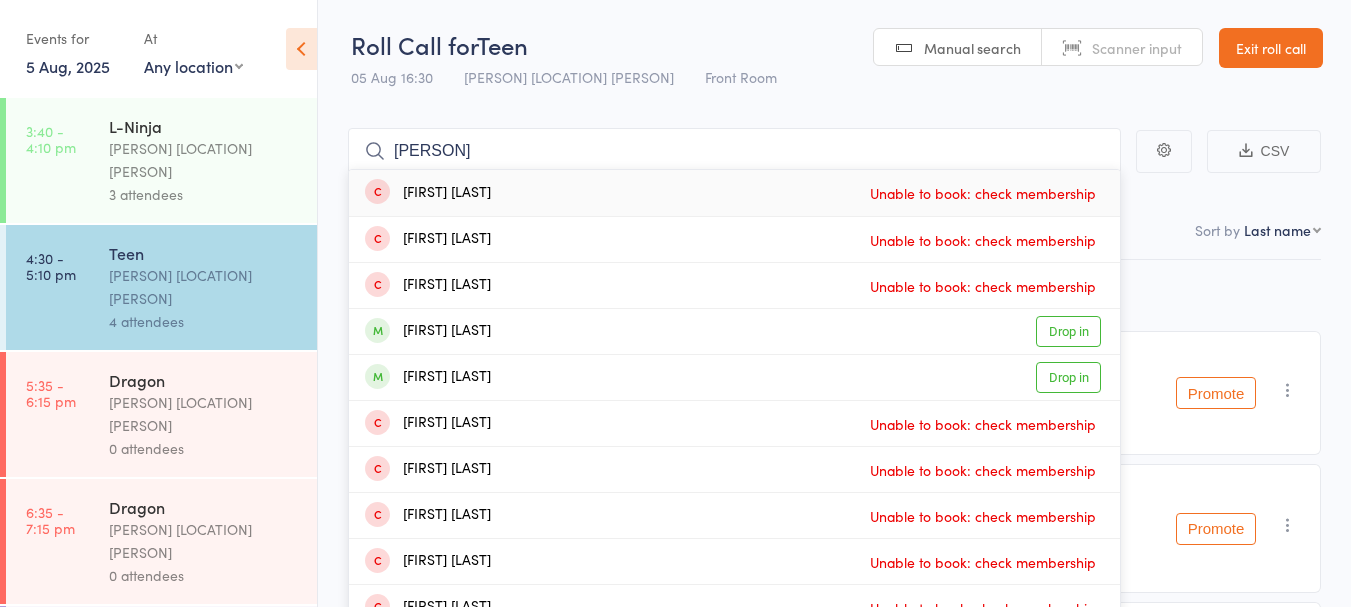 click on "Drop in" at bounding box center [1068, 377] 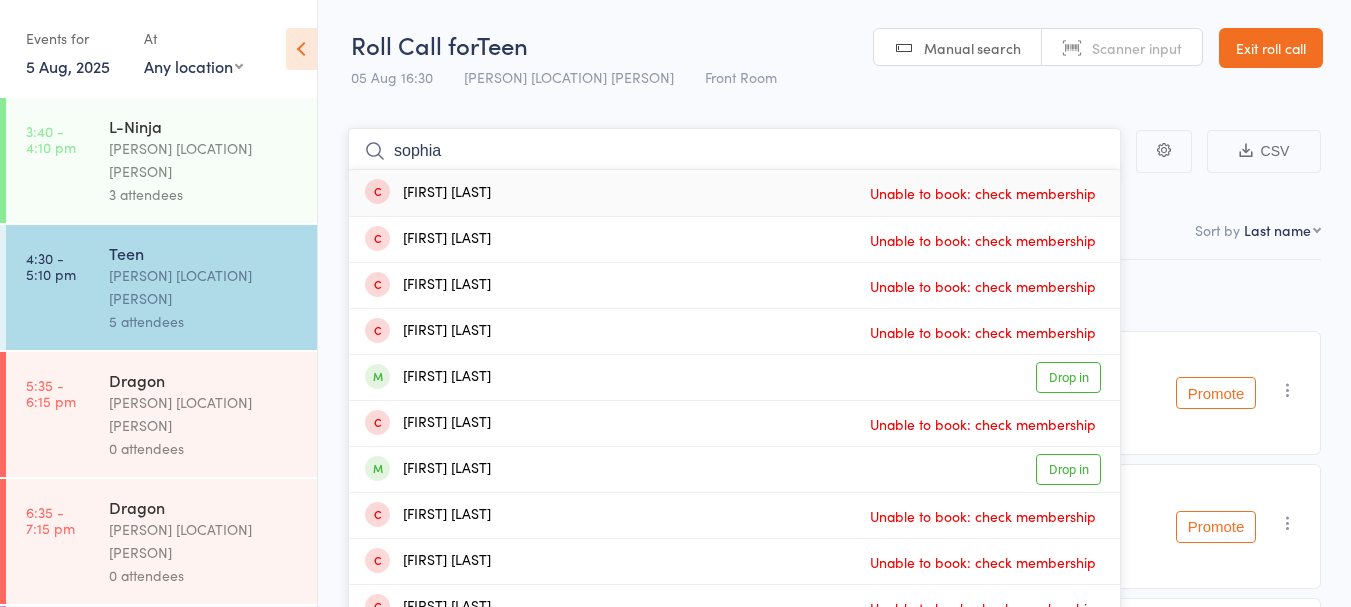 type on "sophia" 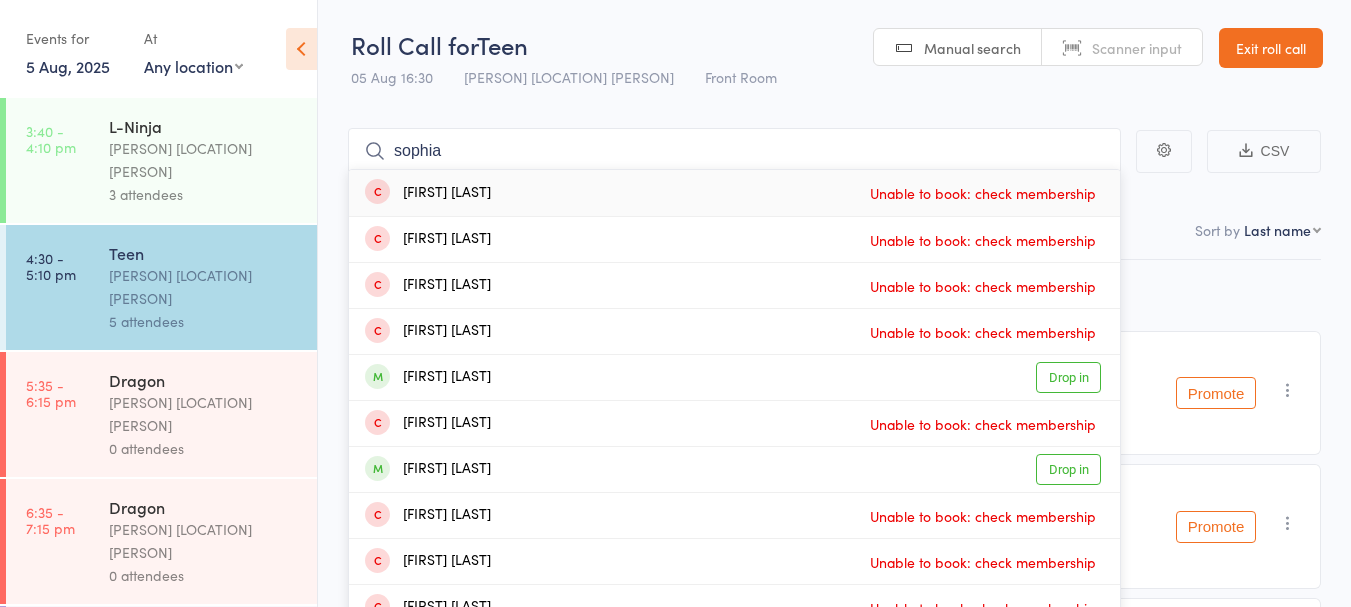 click on "Drop in" at bounding box center [1068, 377] 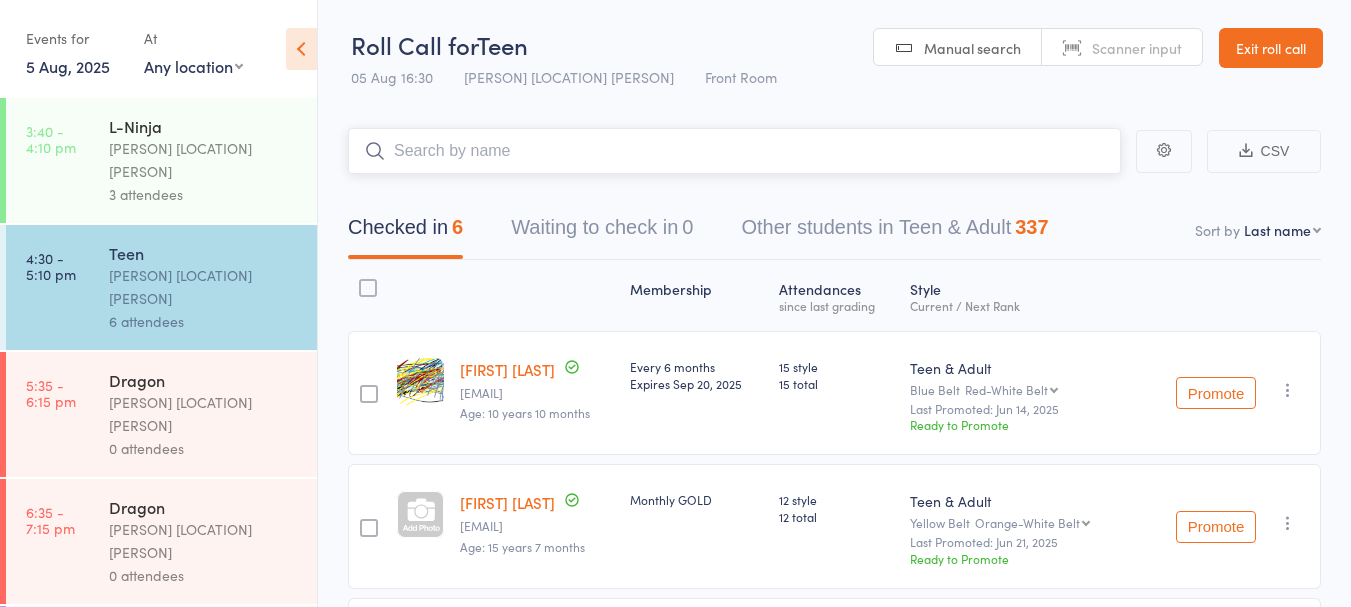 type on "z" 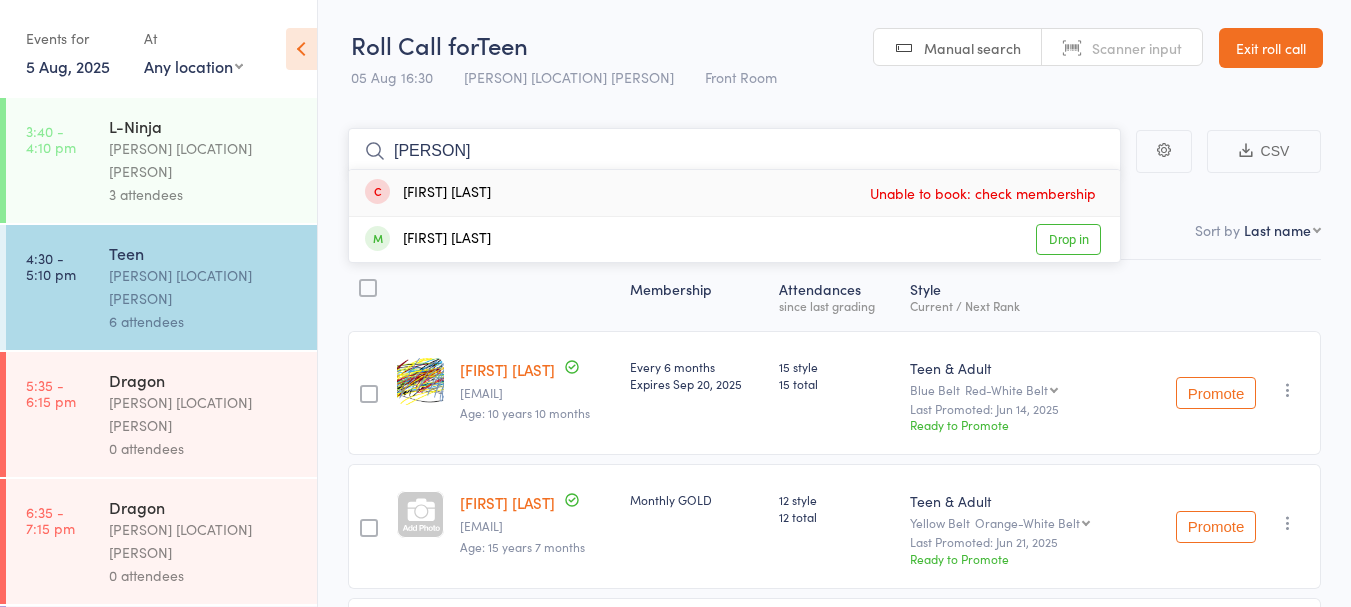 type on "[PERSON]" 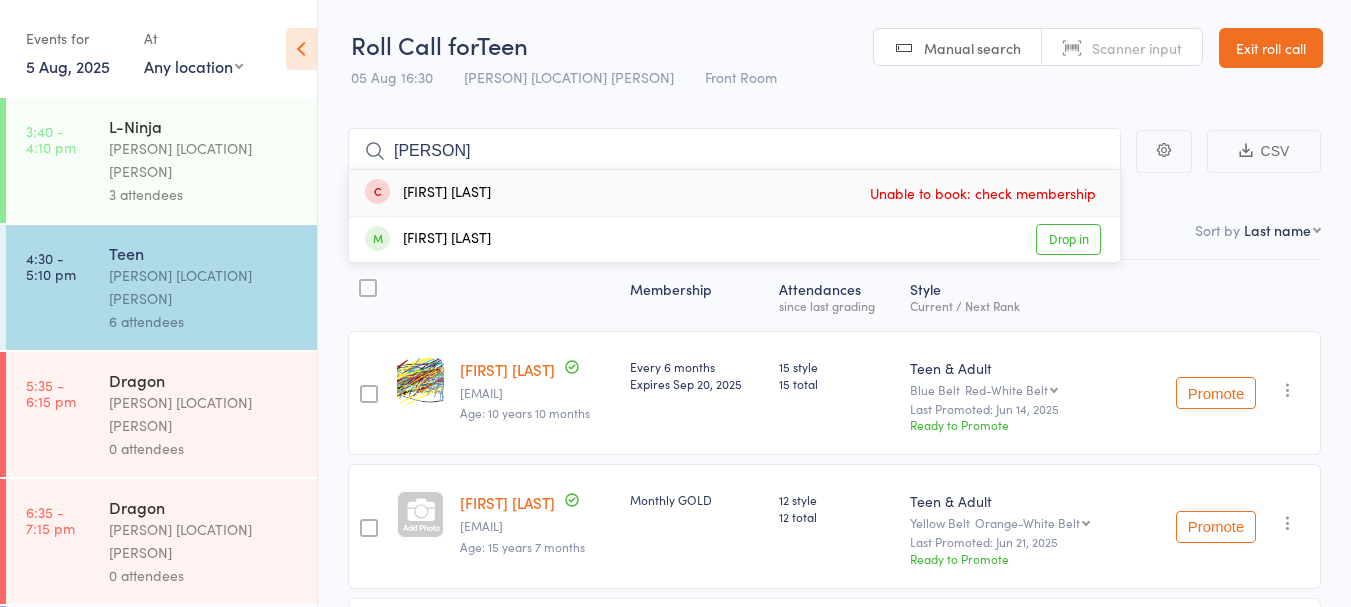 click on "[FIRST] [LAST]" at bounding box center [428, 239] 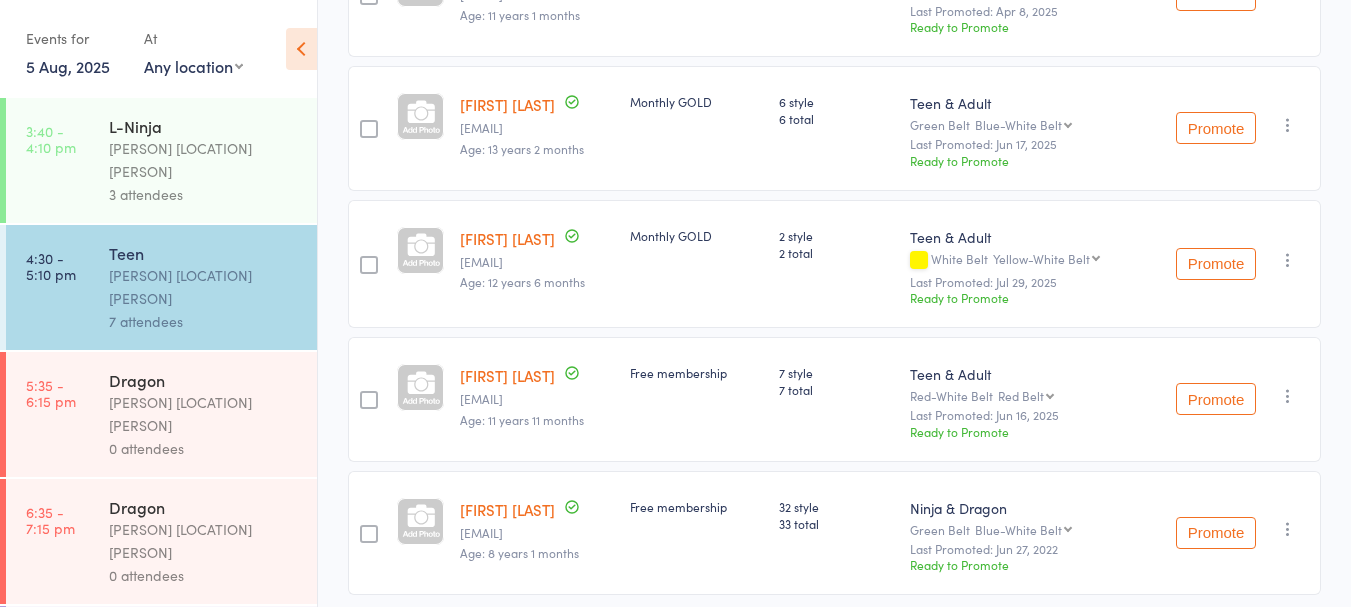scroll, scrollTop: 742, scrollLeft: 0, axis: vertical 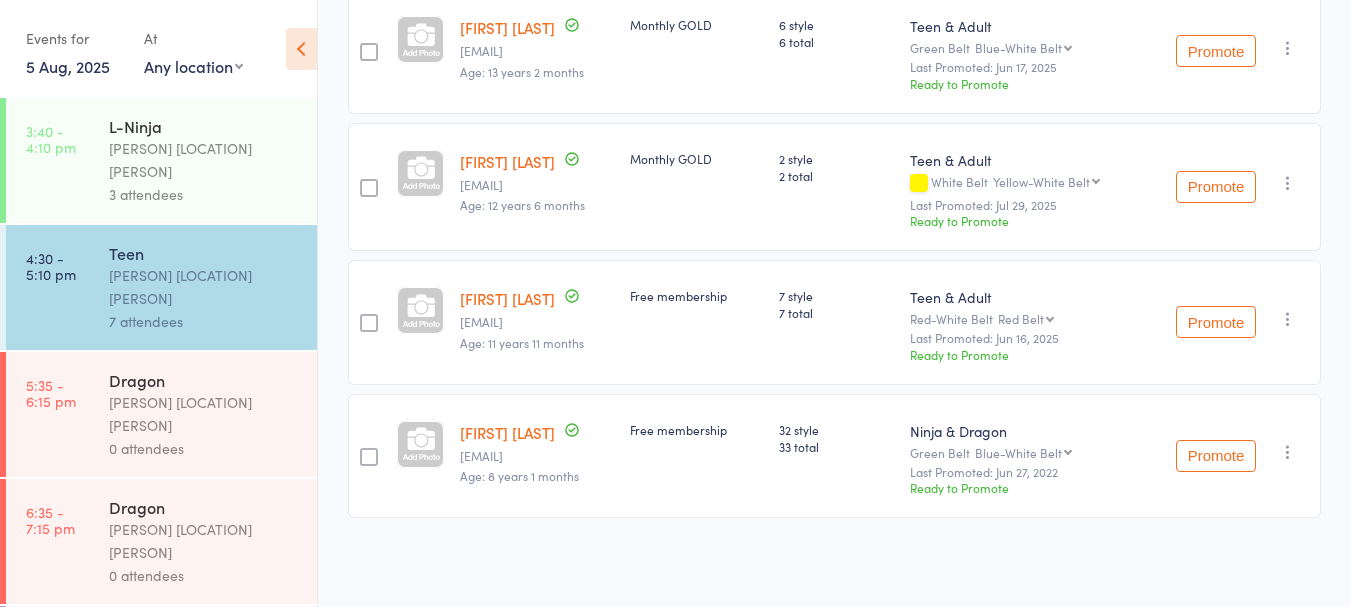 click at bounding box center (1288, 452) 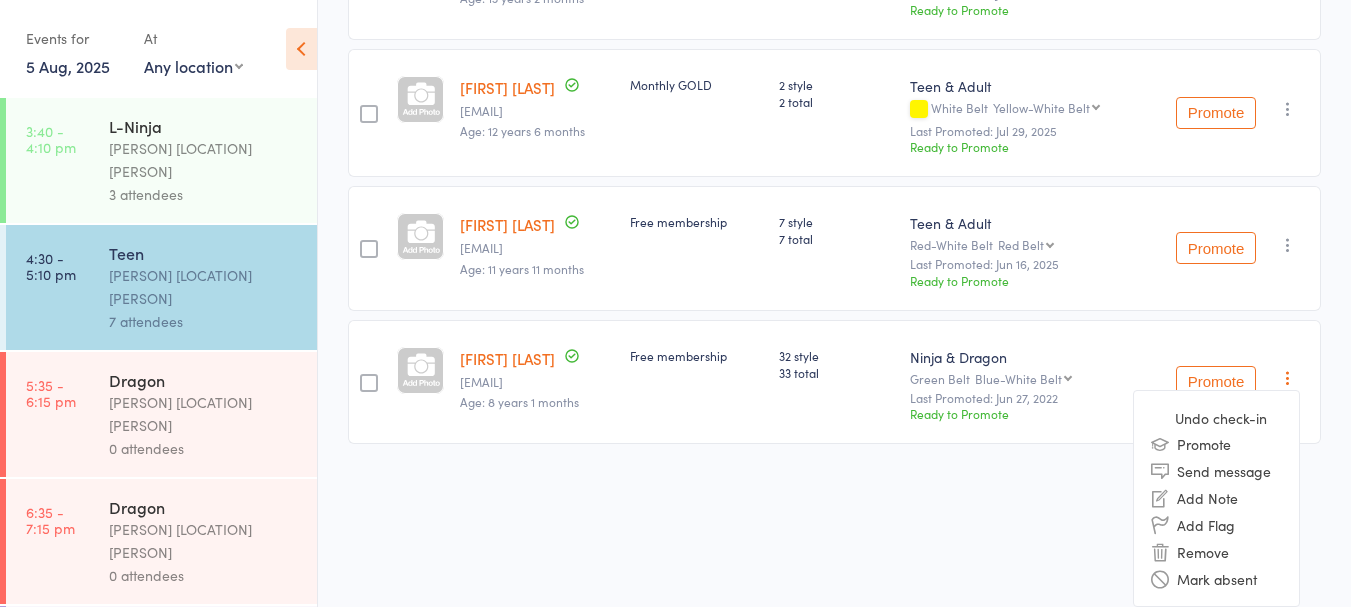 scroll, scrollTop: 815, scrollLeft: 0, axis: vertical 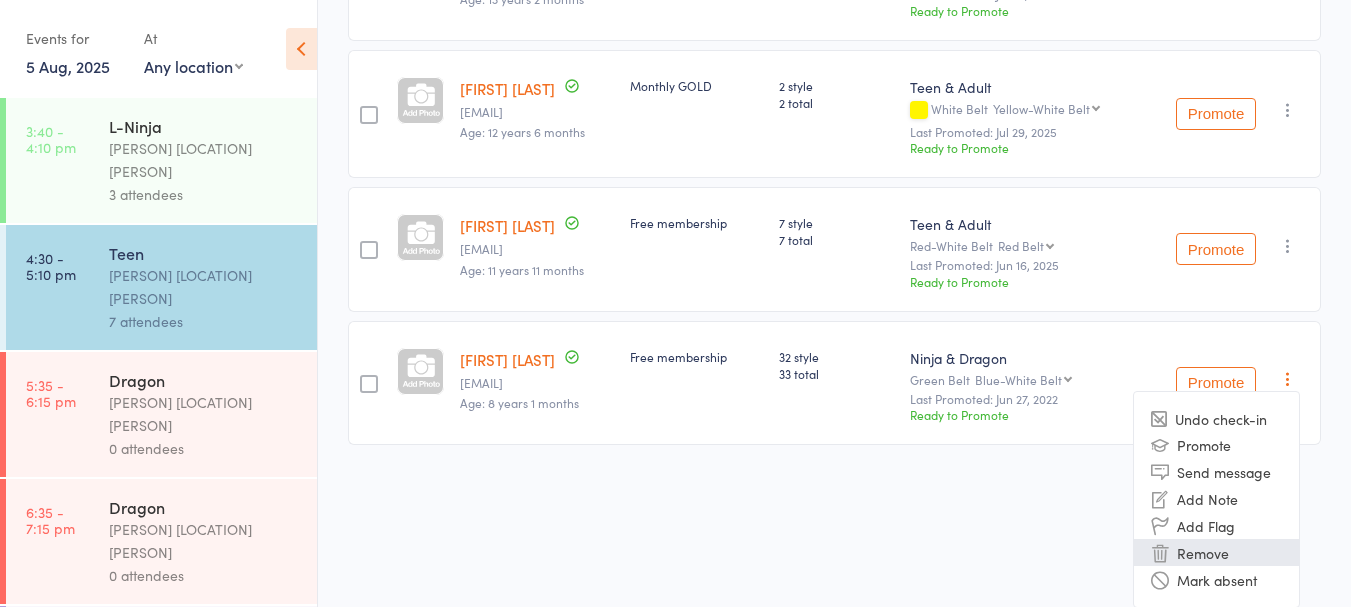 click on "Remove" at bounding box center (1216, 552) 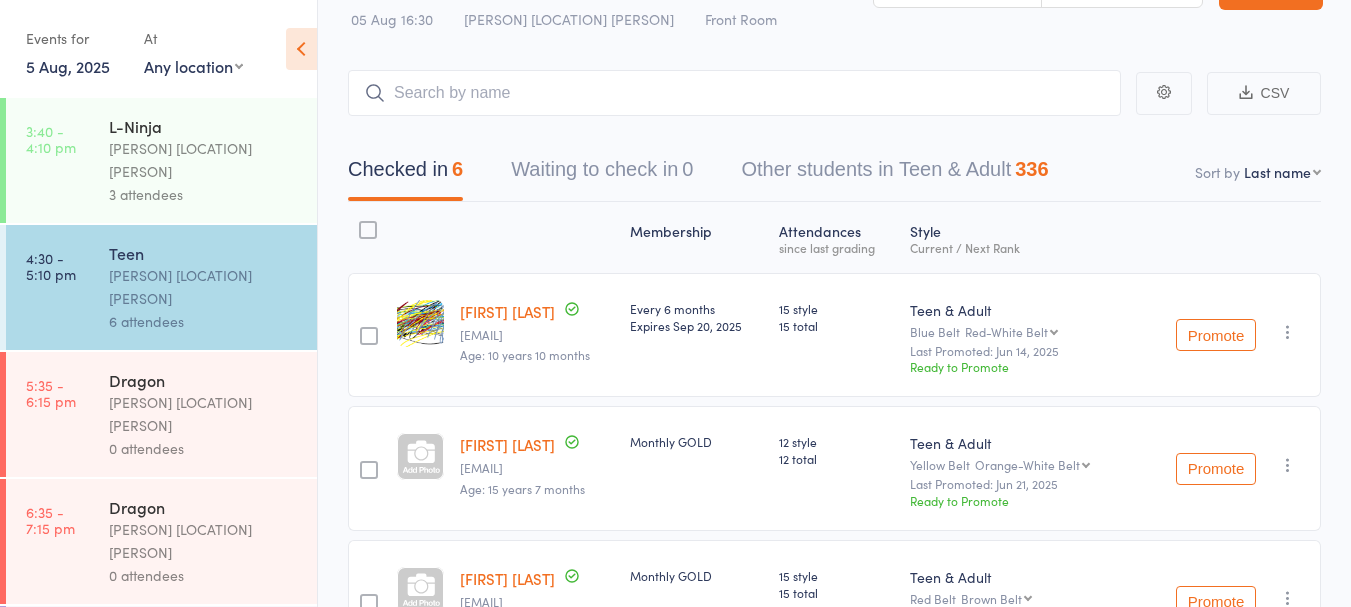 scroll, scrollTop: 0, scrollLeft: 0, axis: both 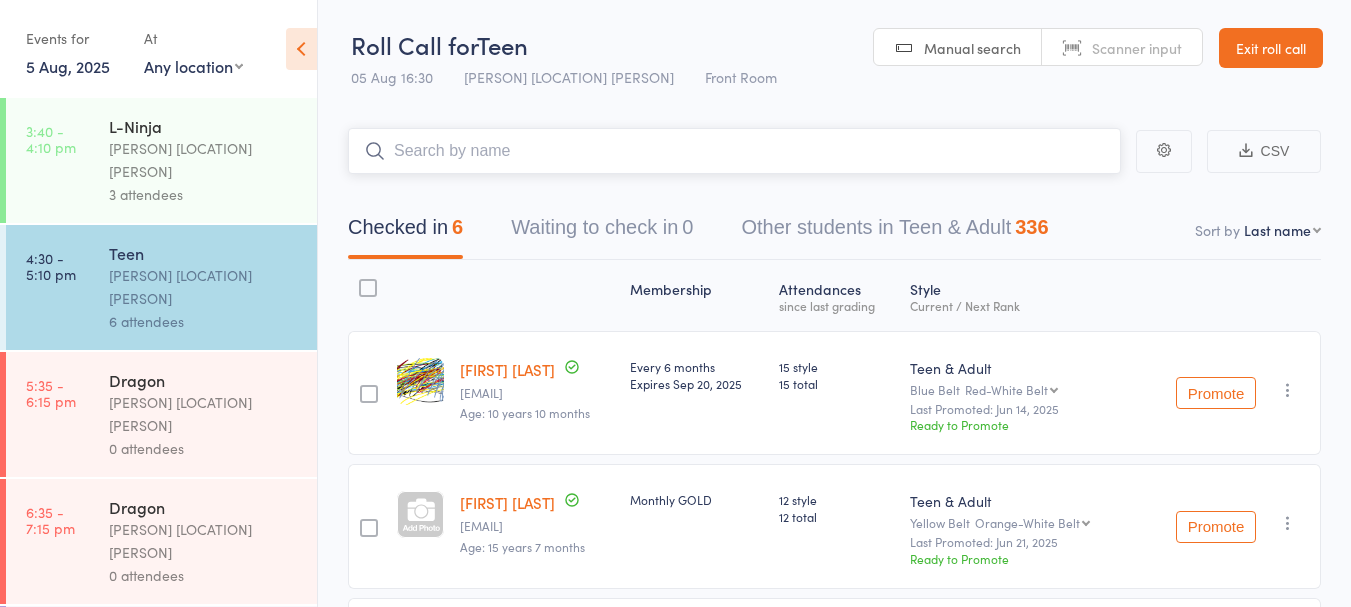 click at bounding box center [734, 151] 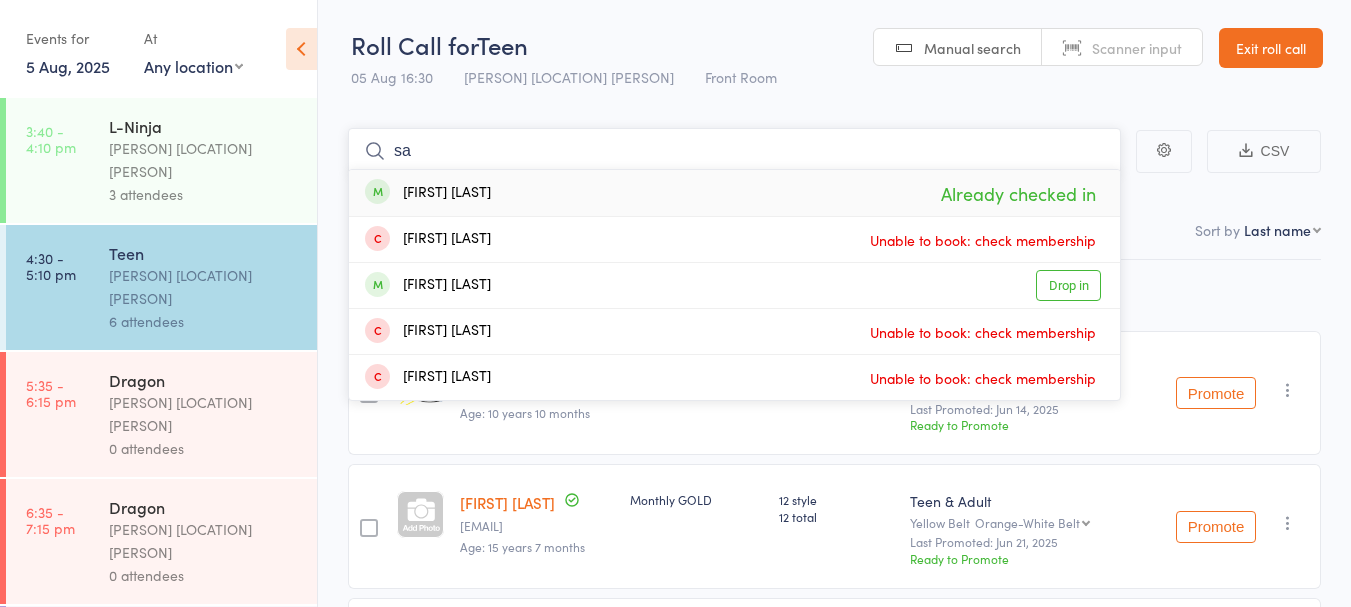type on "s" 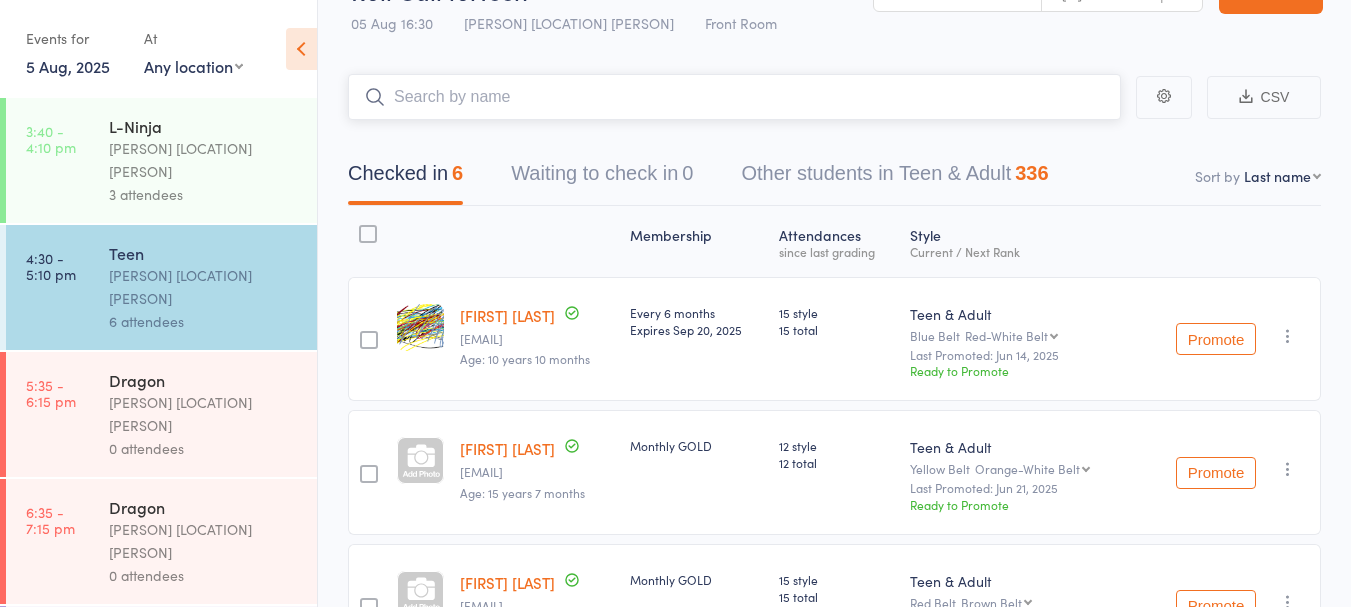 scroll, scrollTop: 0, scrollLeft: 0, axis: both 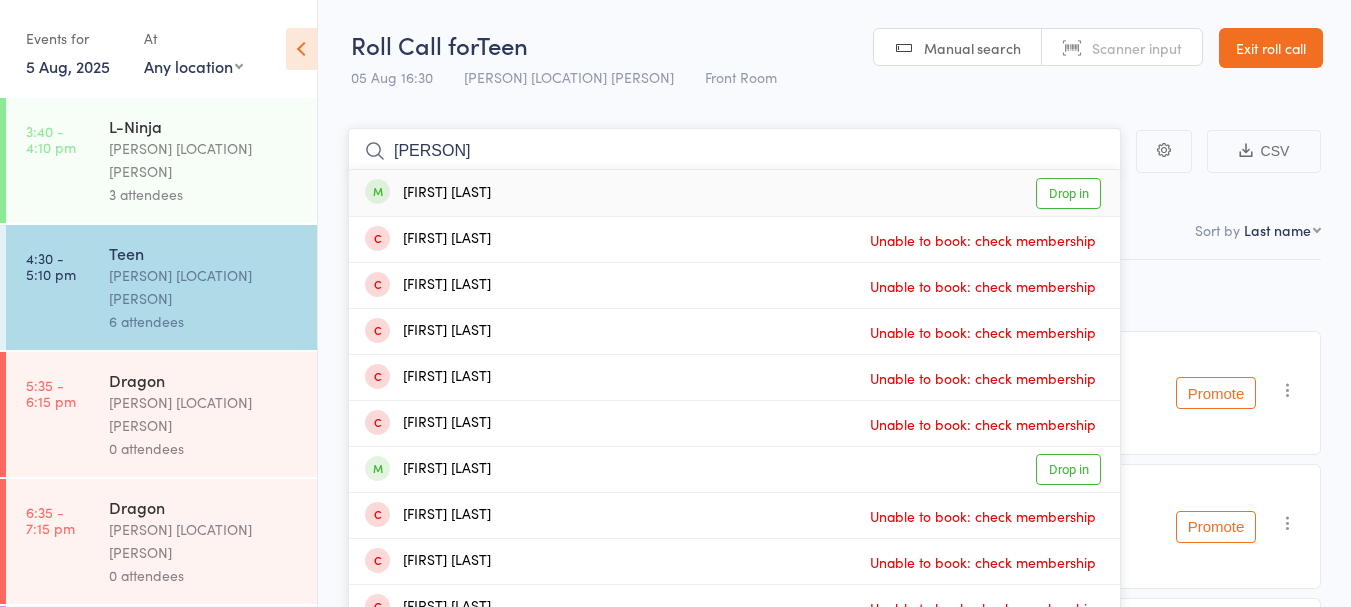type on "[PERSON]" 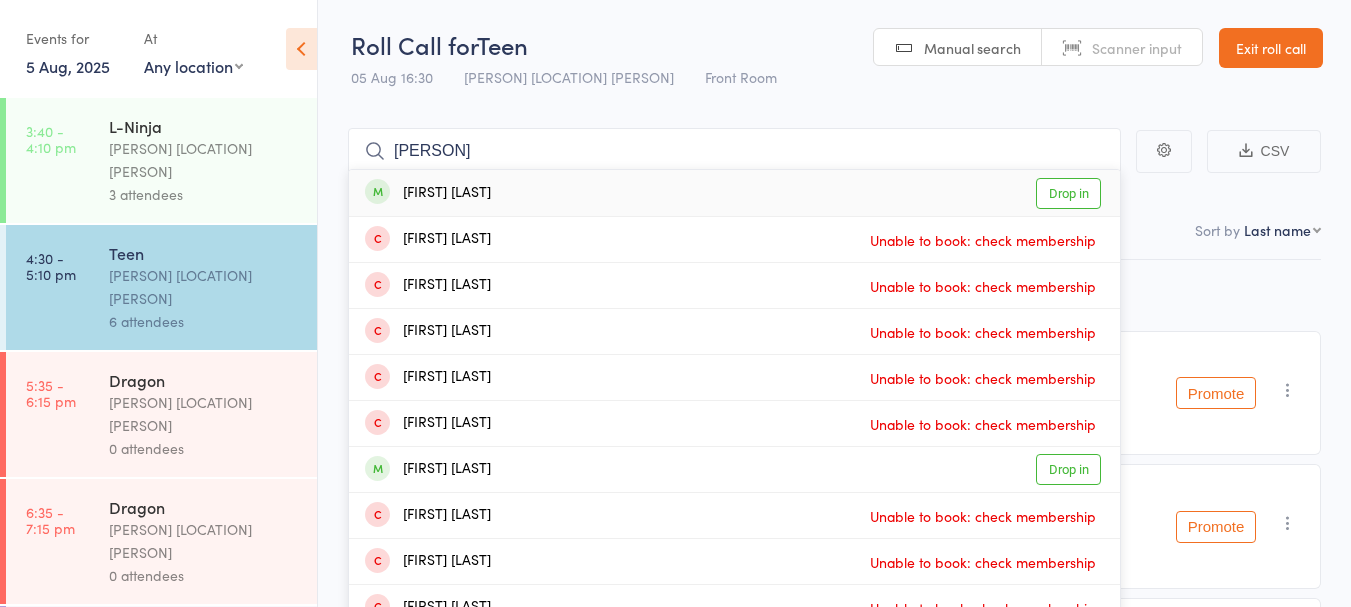 click on "Drop in" at bounding box center [1068, 193] 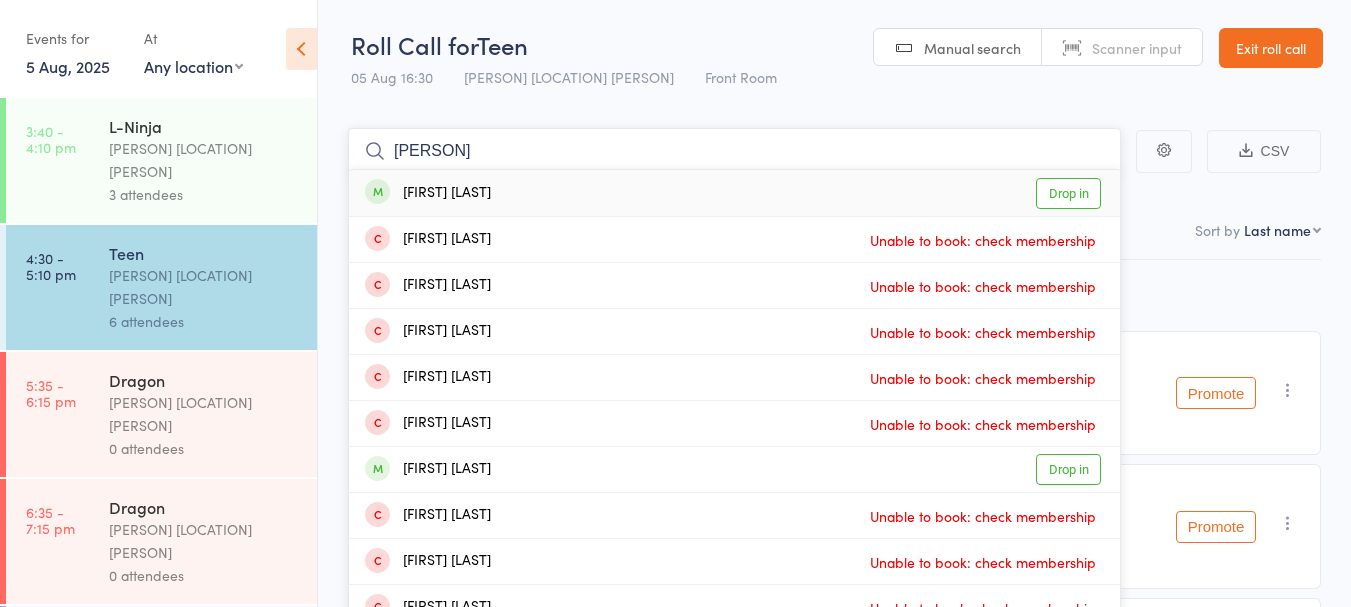 type 